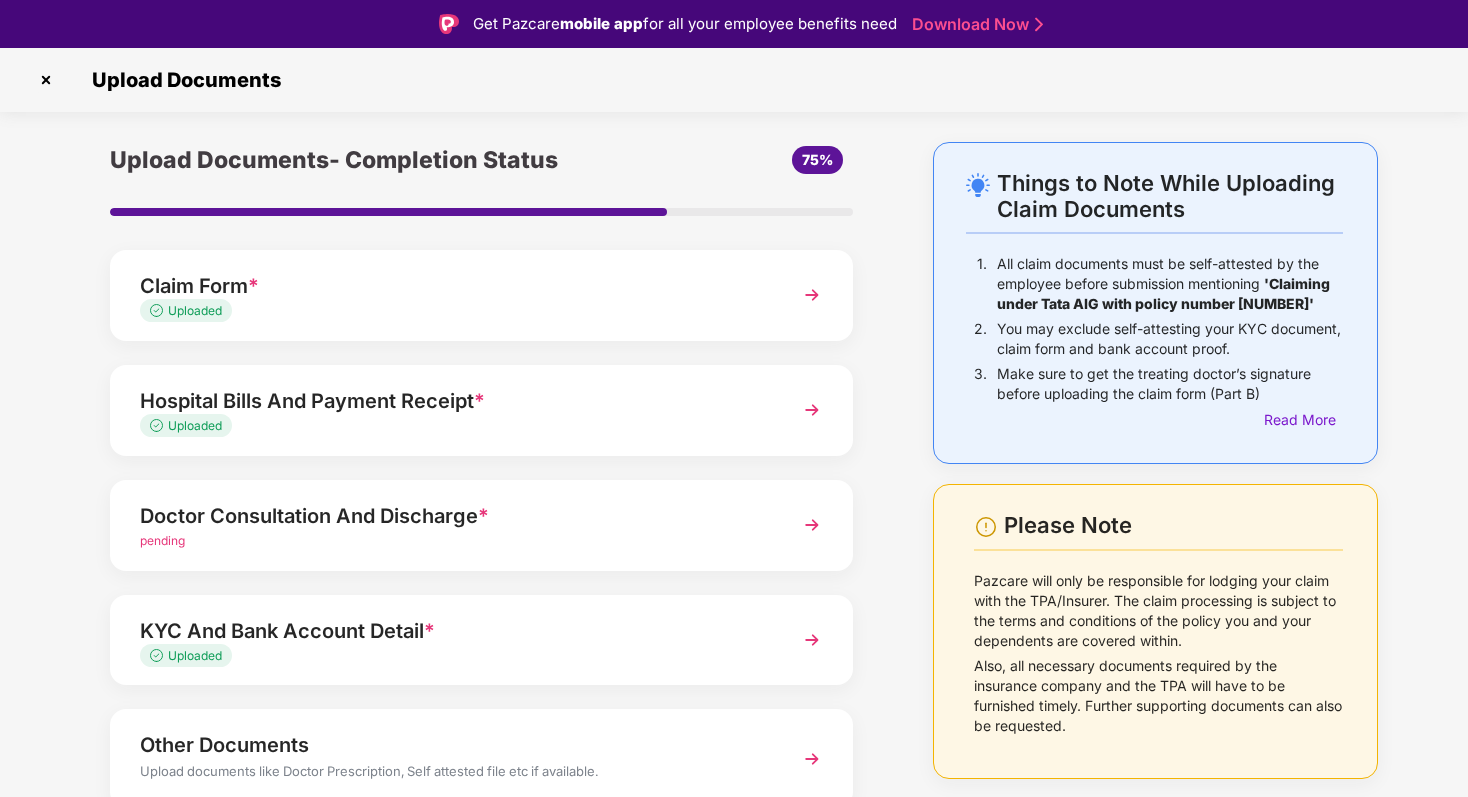 scroll, scrollTop: 0, scrollLeft: 0, axis: both 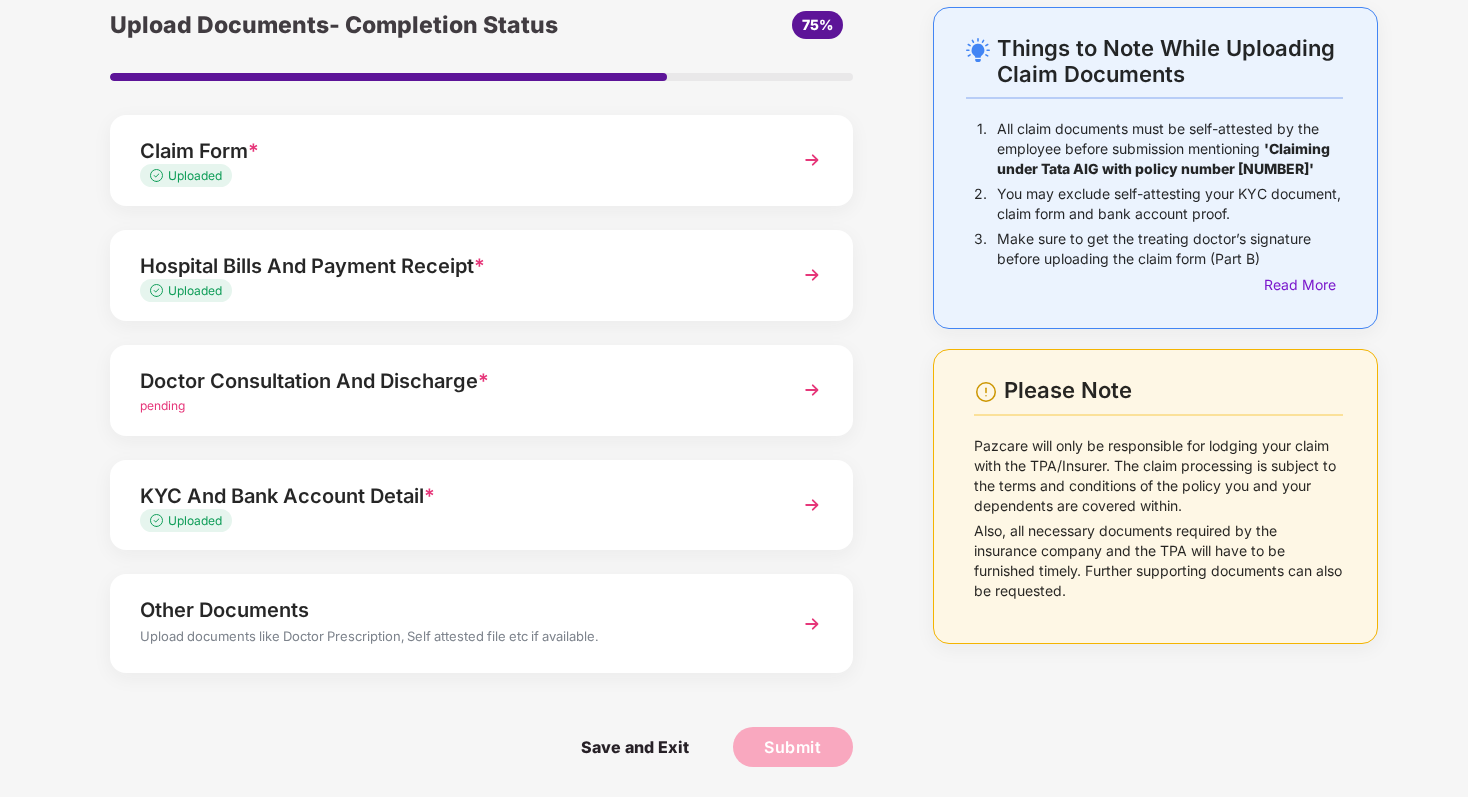 click on "Doctor Consultation And Discharge * pending" at bounding box center (481, 390) 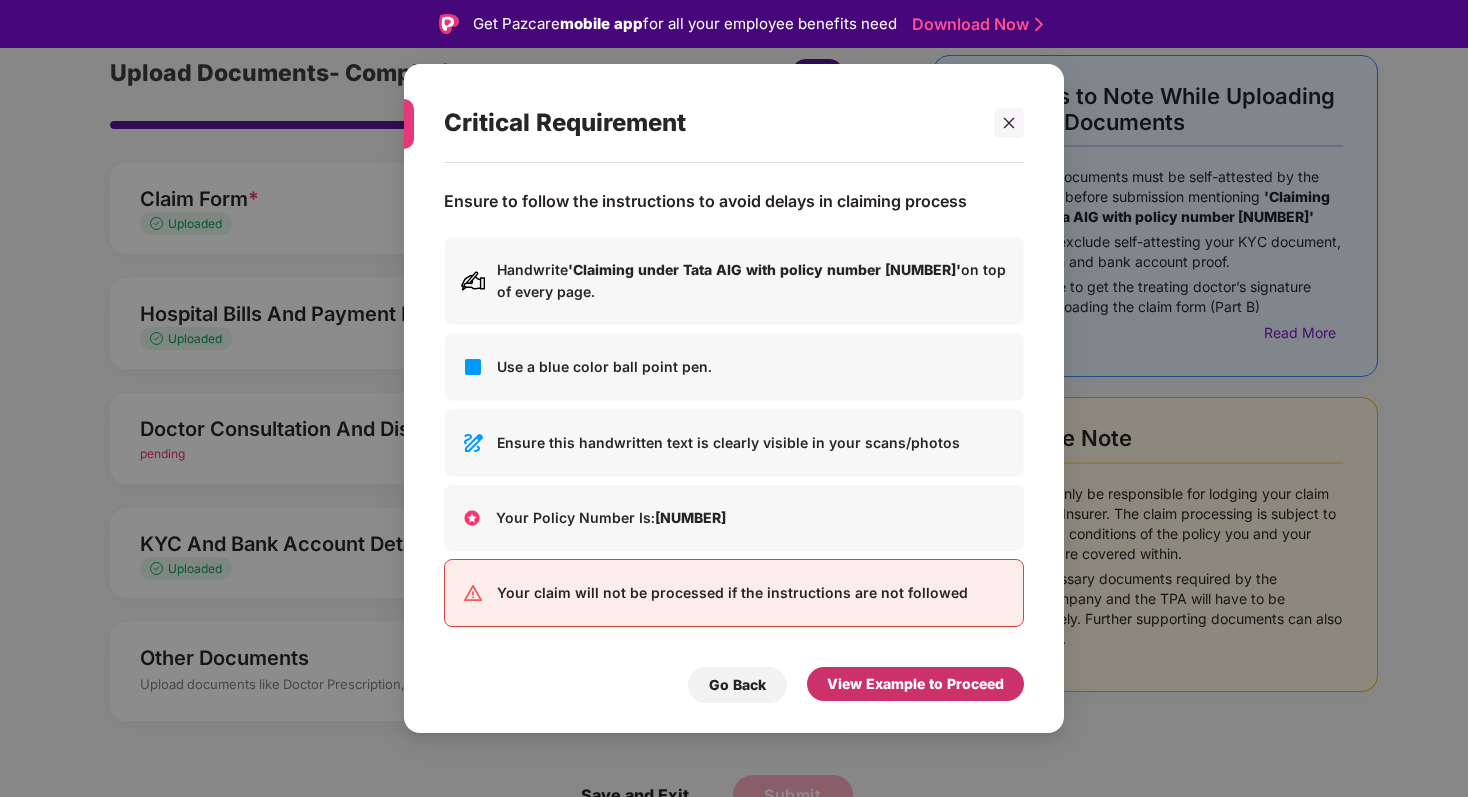 click on "View Example to Proceed" at bounding box center [915, 684] 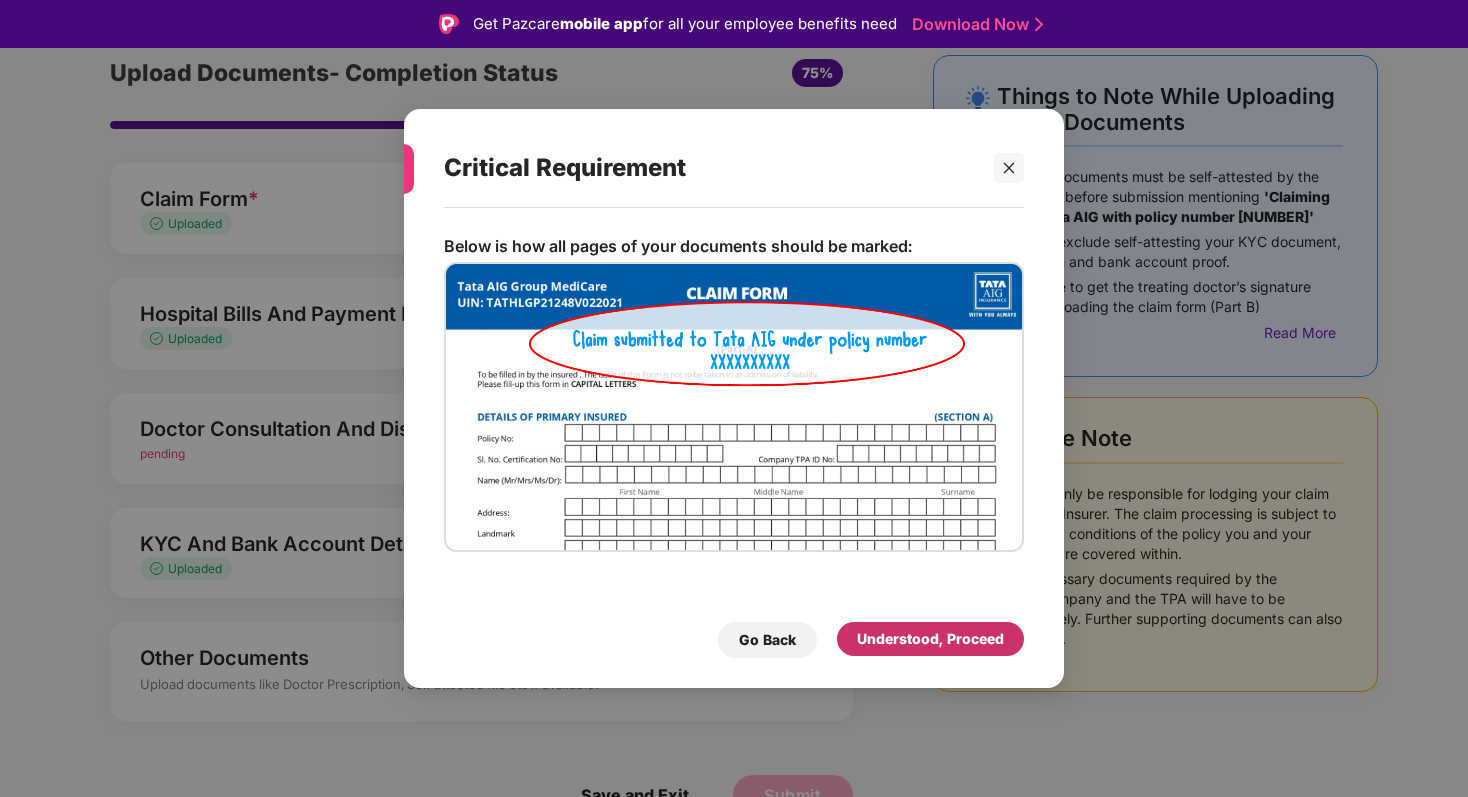 click on "Understood, Proceed" at bounding box center (930, 639) 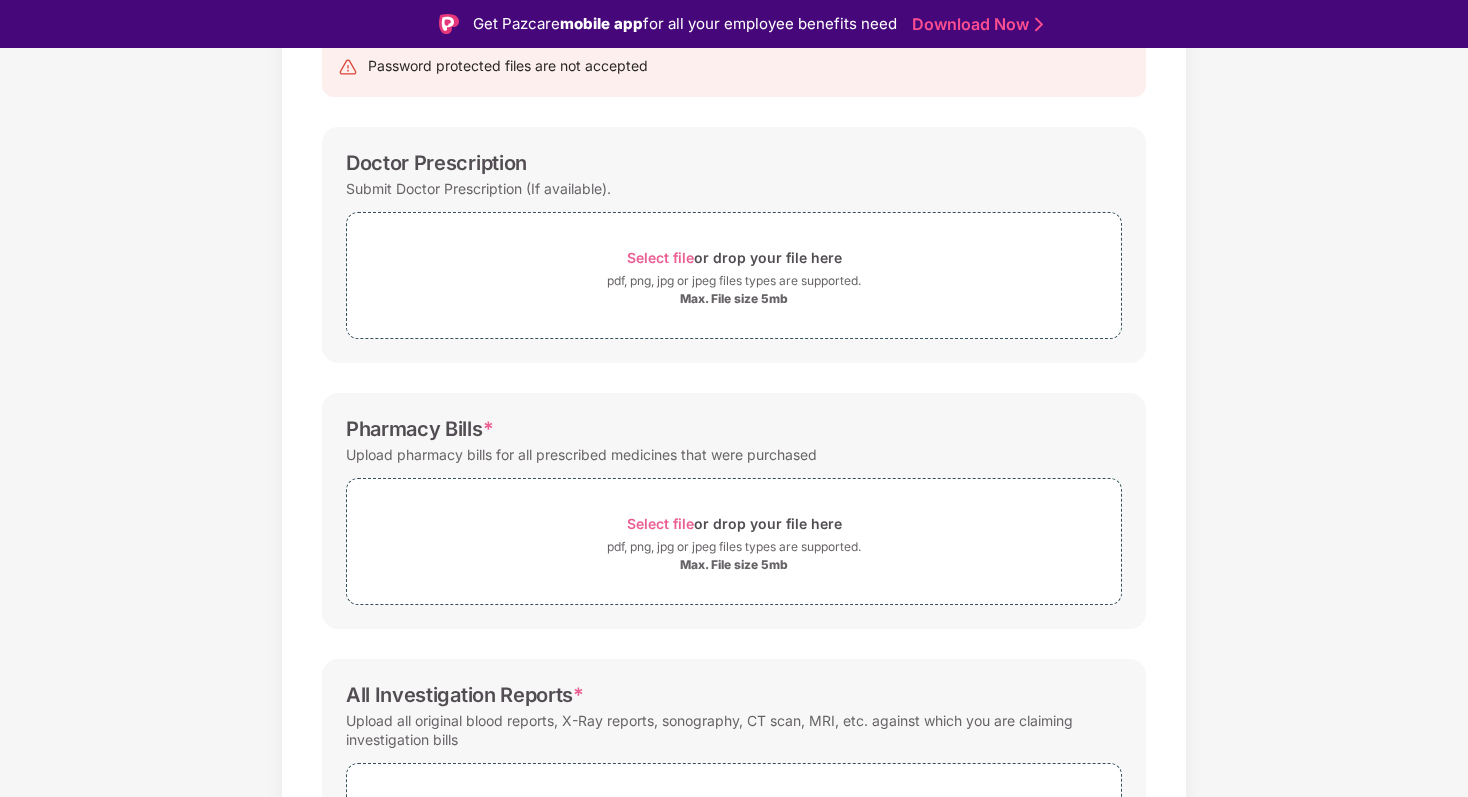 scroll, scrollTop: 225, scrollLeft: 0, axis: vertical 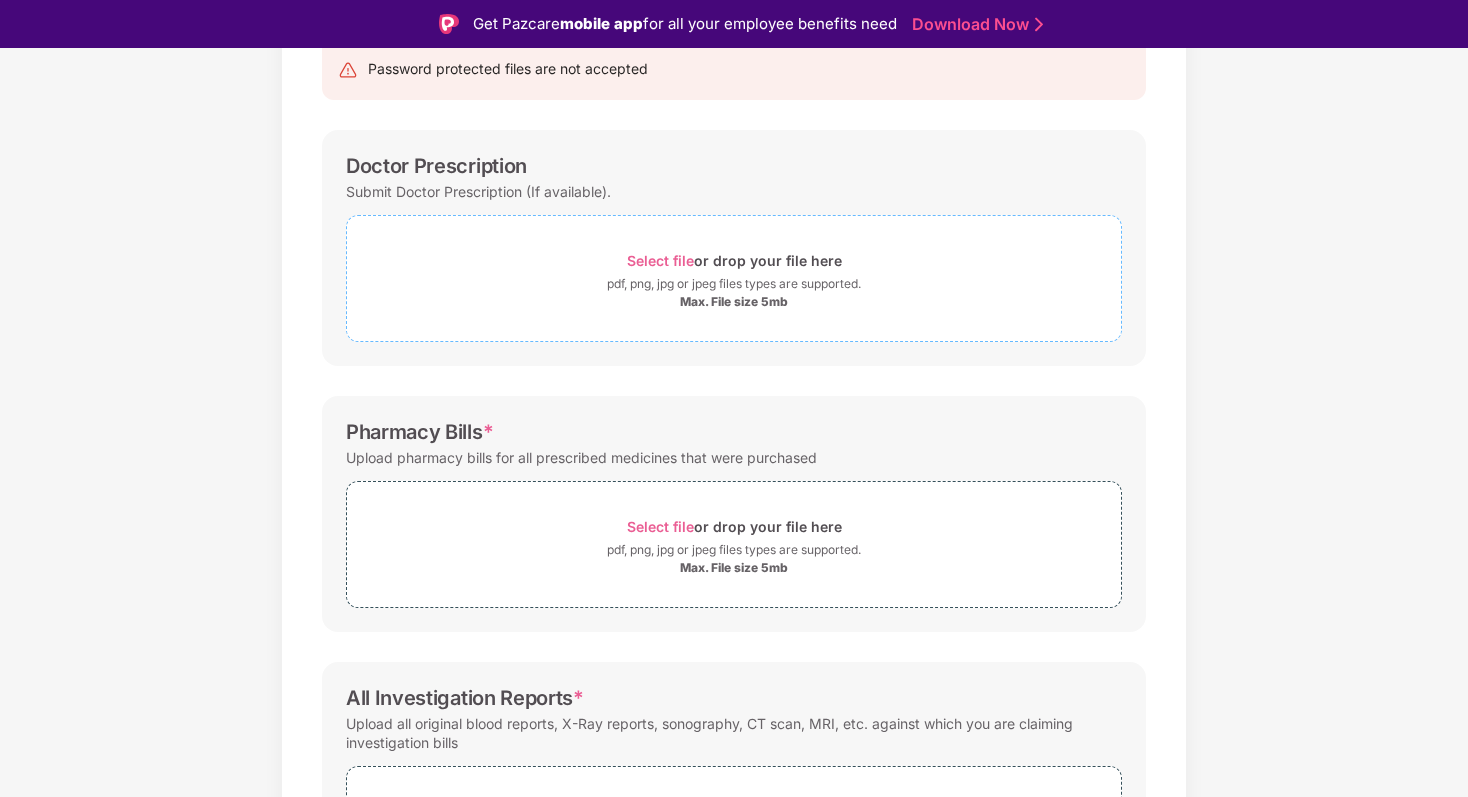 click on "pdf, png, jpg or jpeg files types are supported." at bounding box center [734, 284] 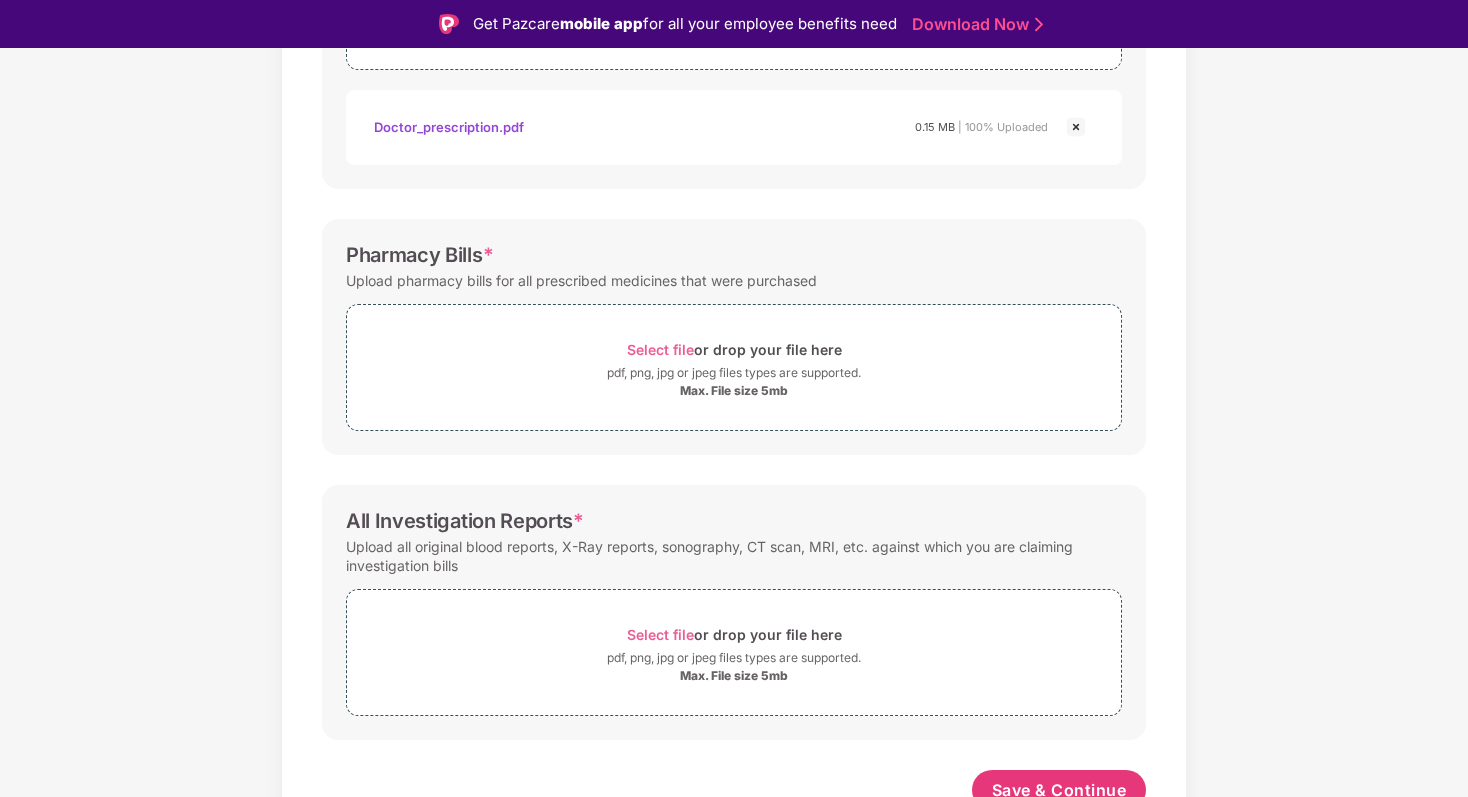 scroll, scrollTop: 513, scrollLeft: 0, axis: vertical 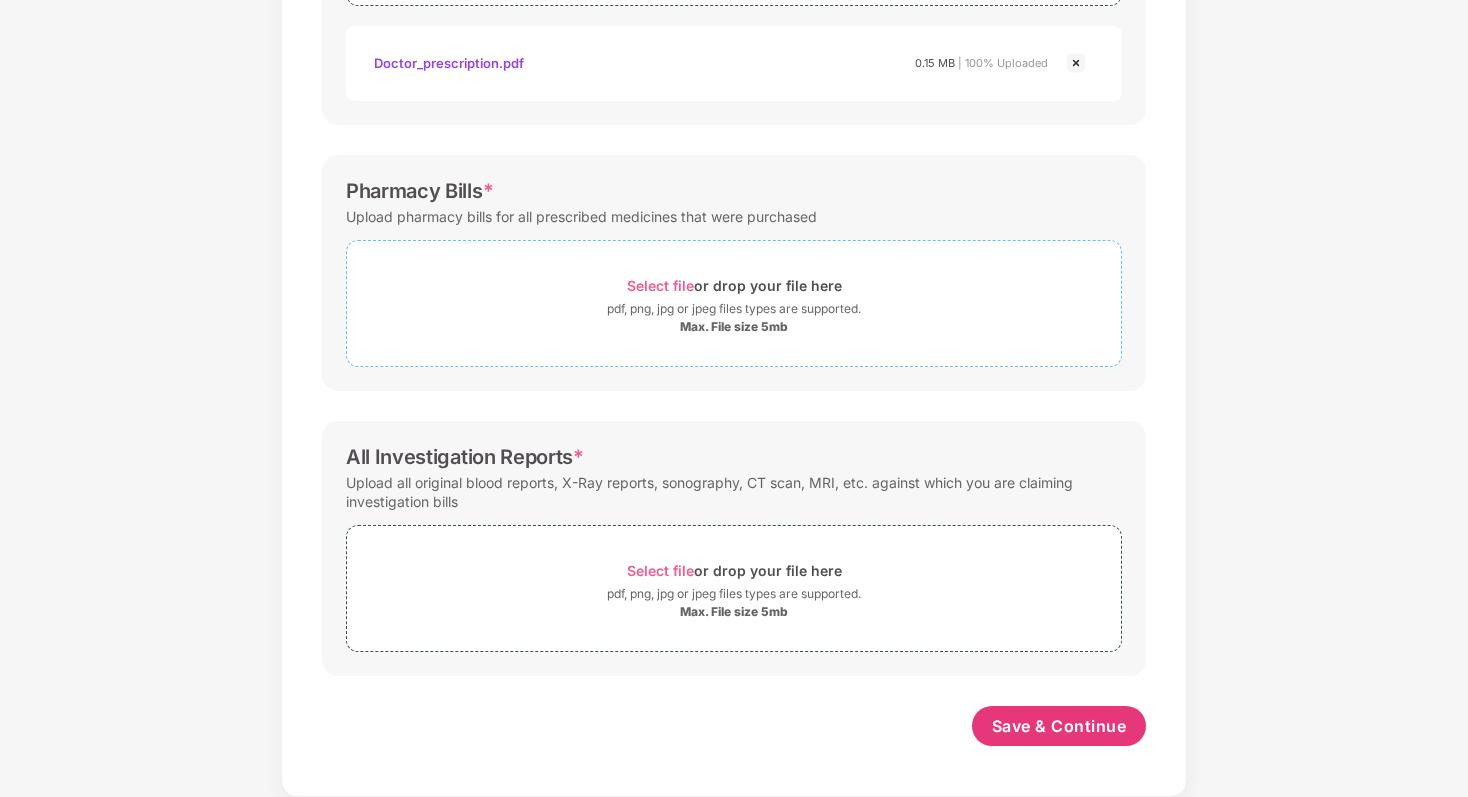 click on "Select file" at bounding box center (660, 285) 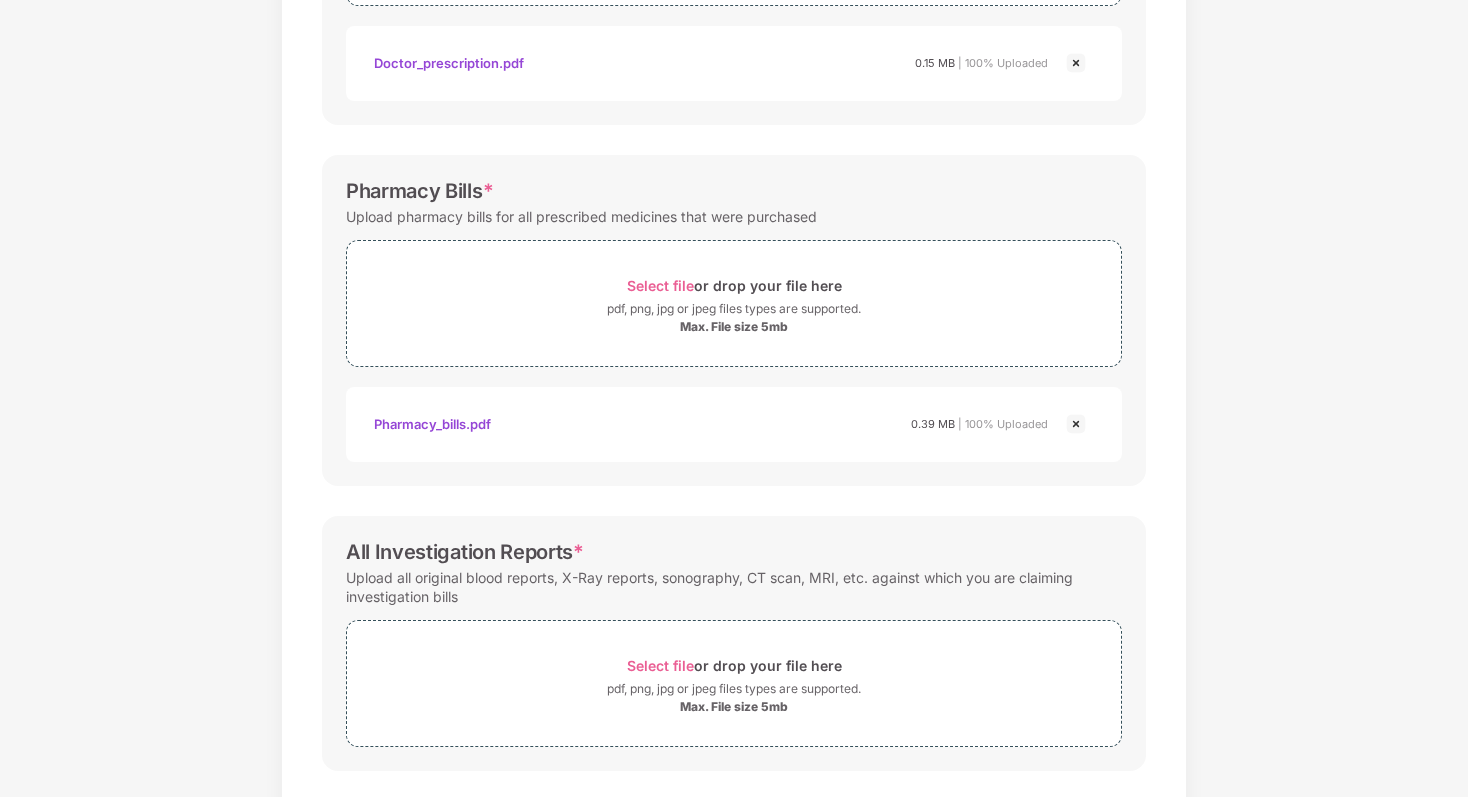scroll, scrollTop: 608, scrollLeft: 0, axis: vertical 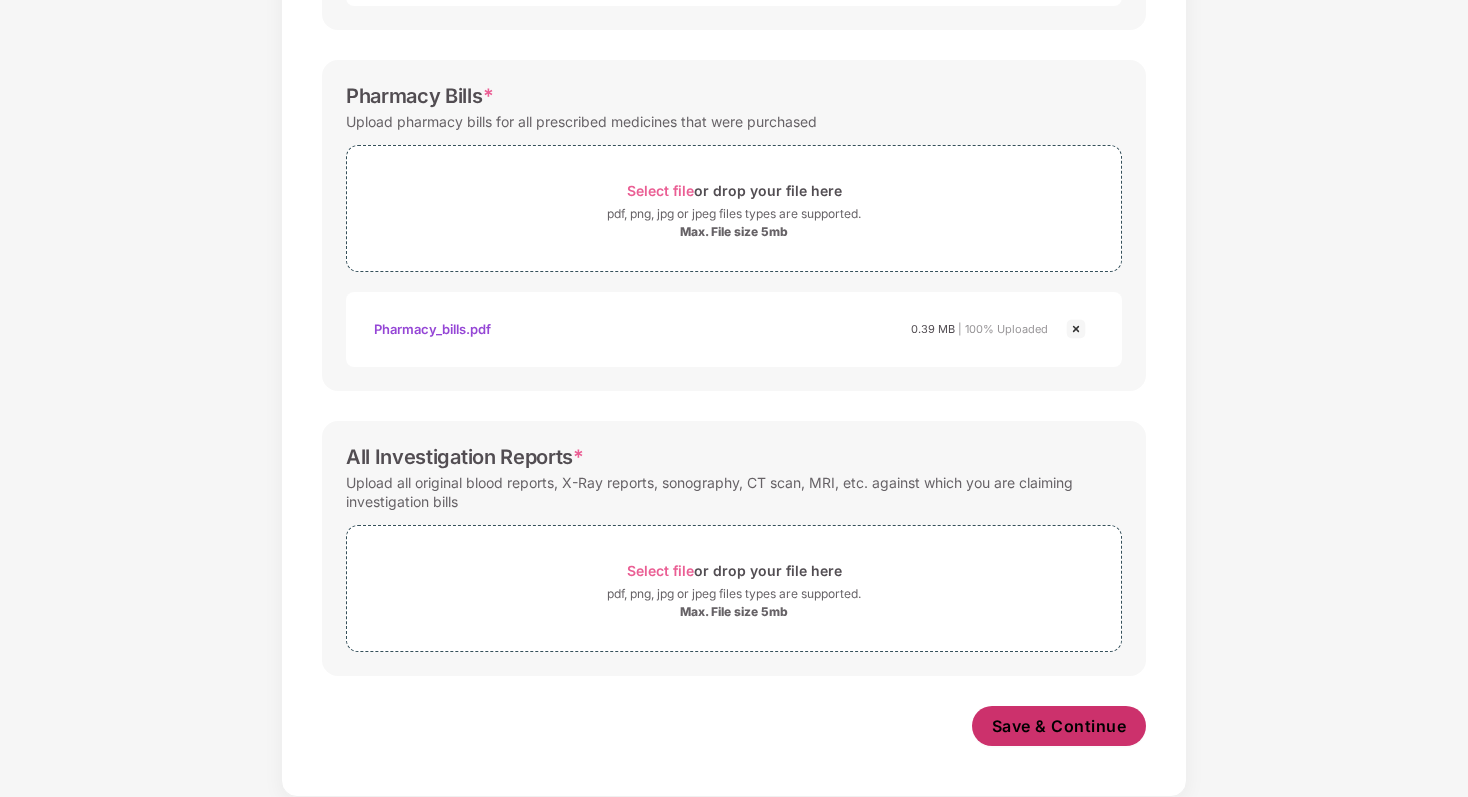 click on "Save & Continue" at bounding box center [1059, 726] 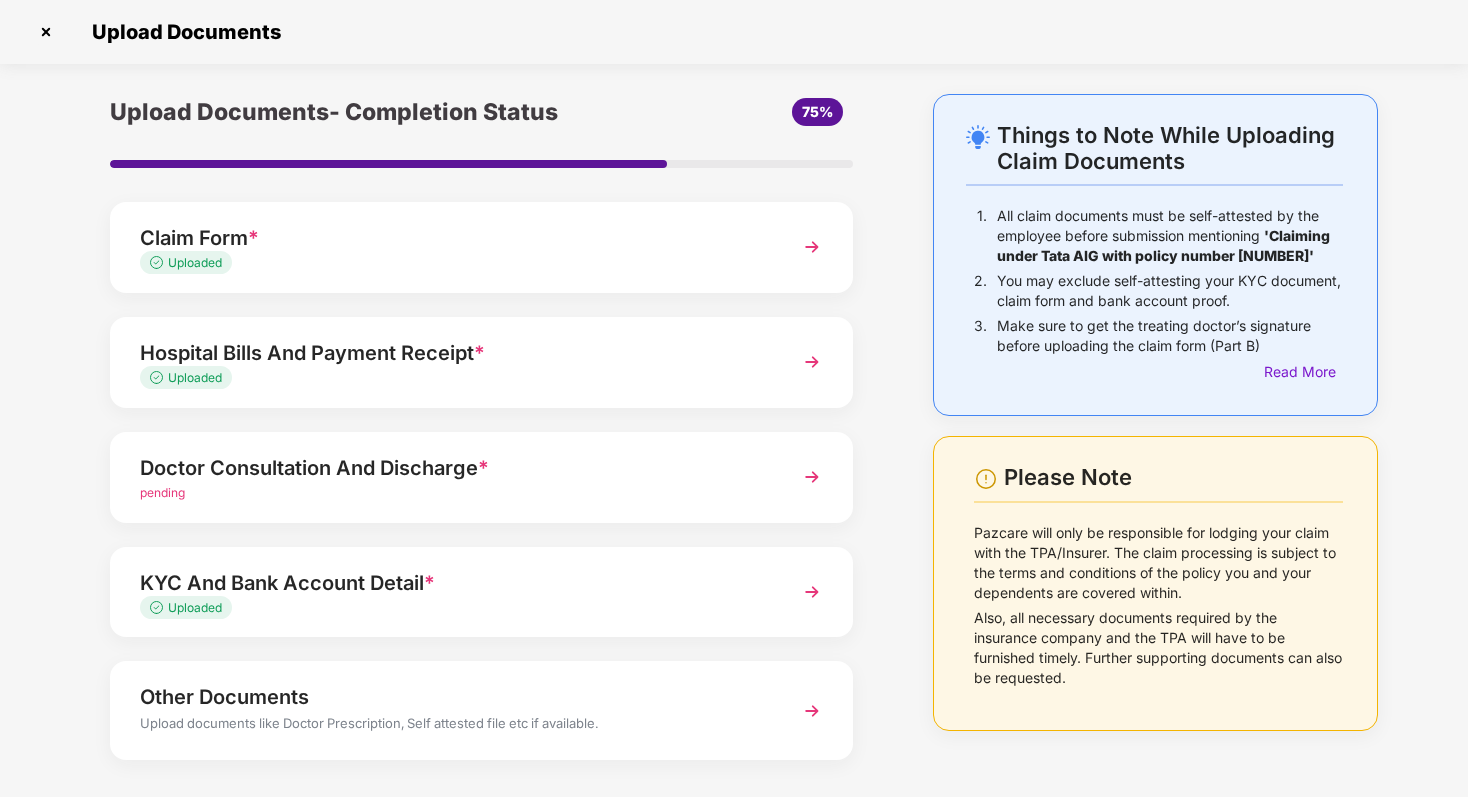 scroll, scrollTop: 87, scrollLeft: 0, axis: vertical 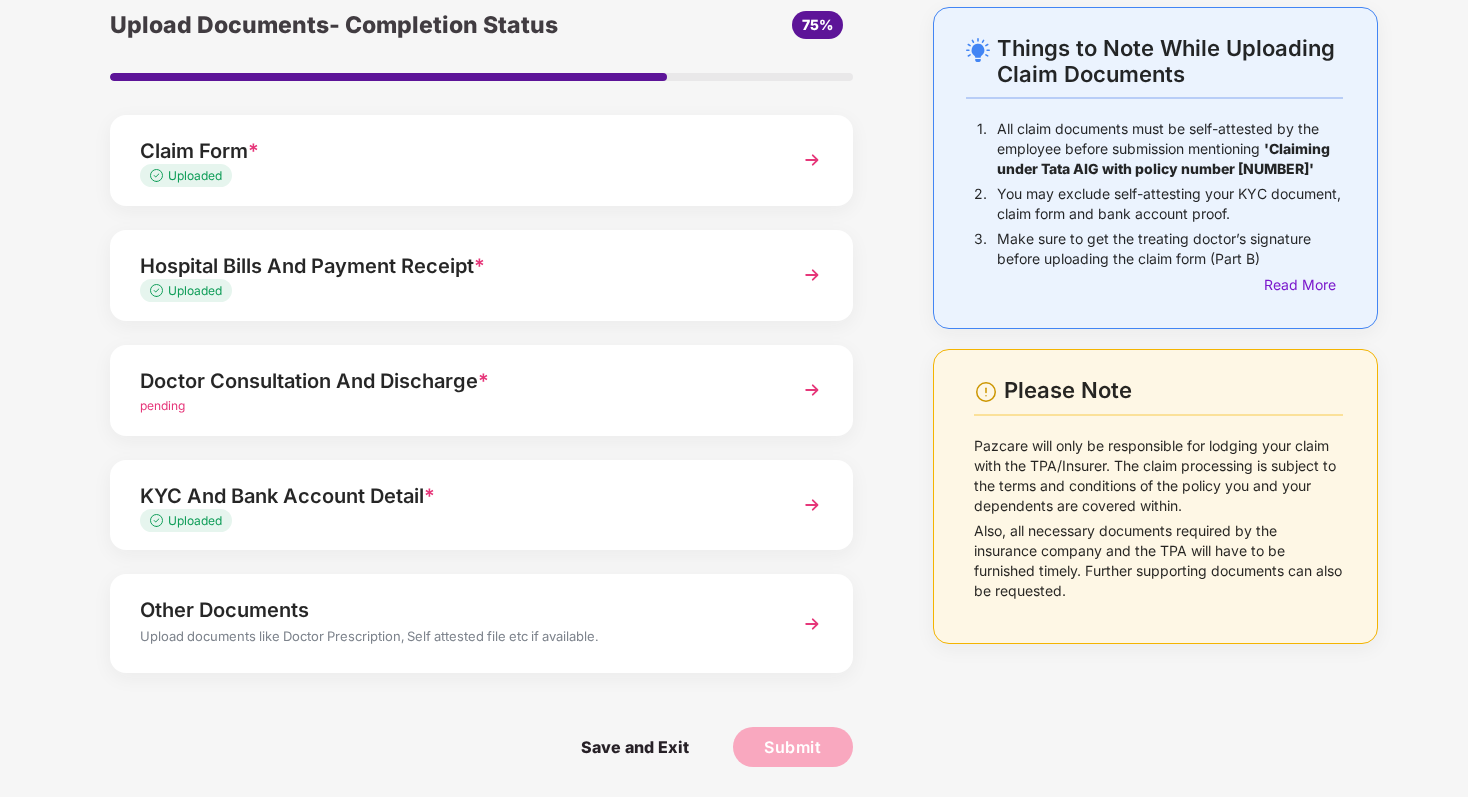 click on "Upload documents like Doctor Prescription, Self attested file etc if available." at bounding box center (453, 639) 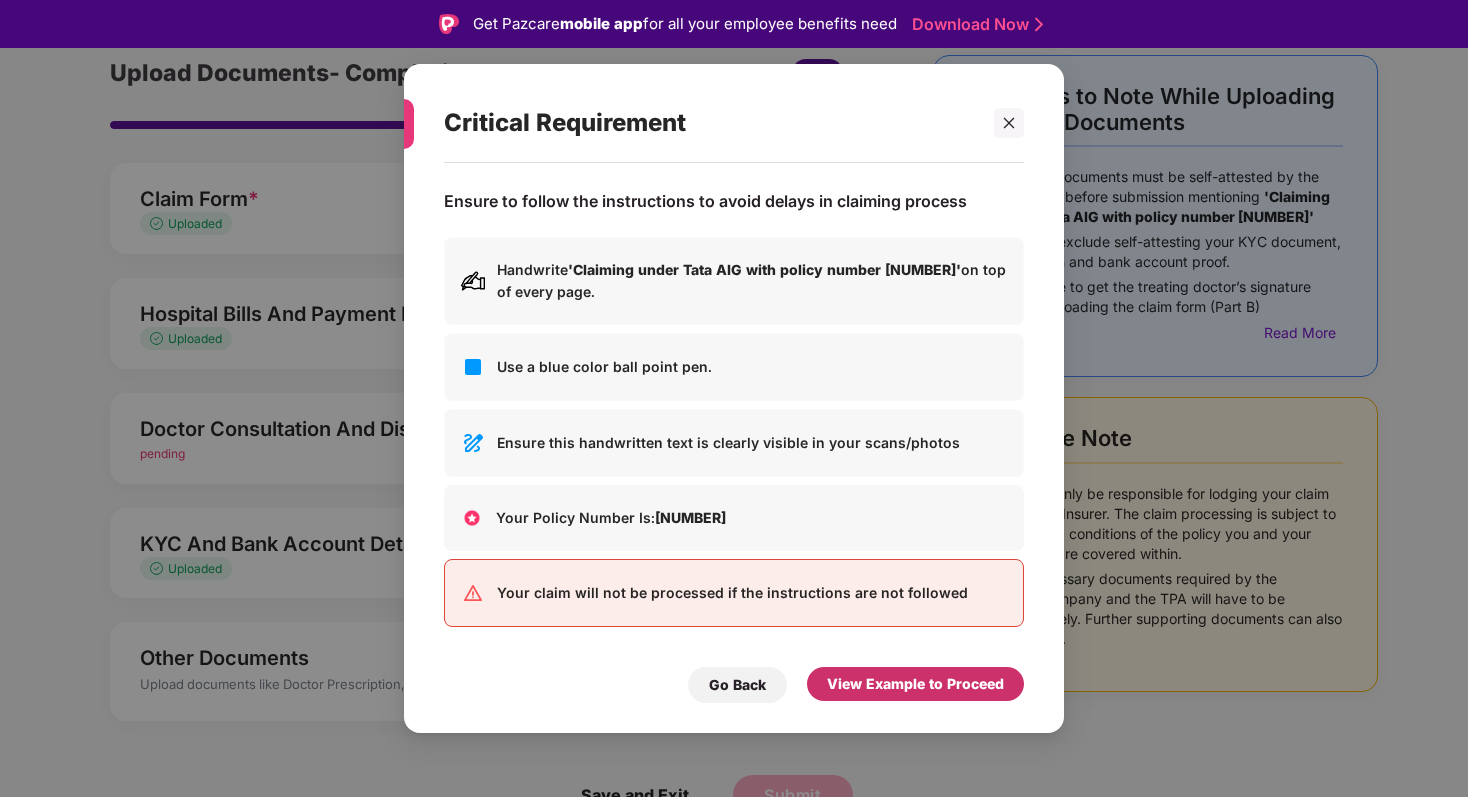 click on "View Example to Proceed" at bounding box center [915, 684] 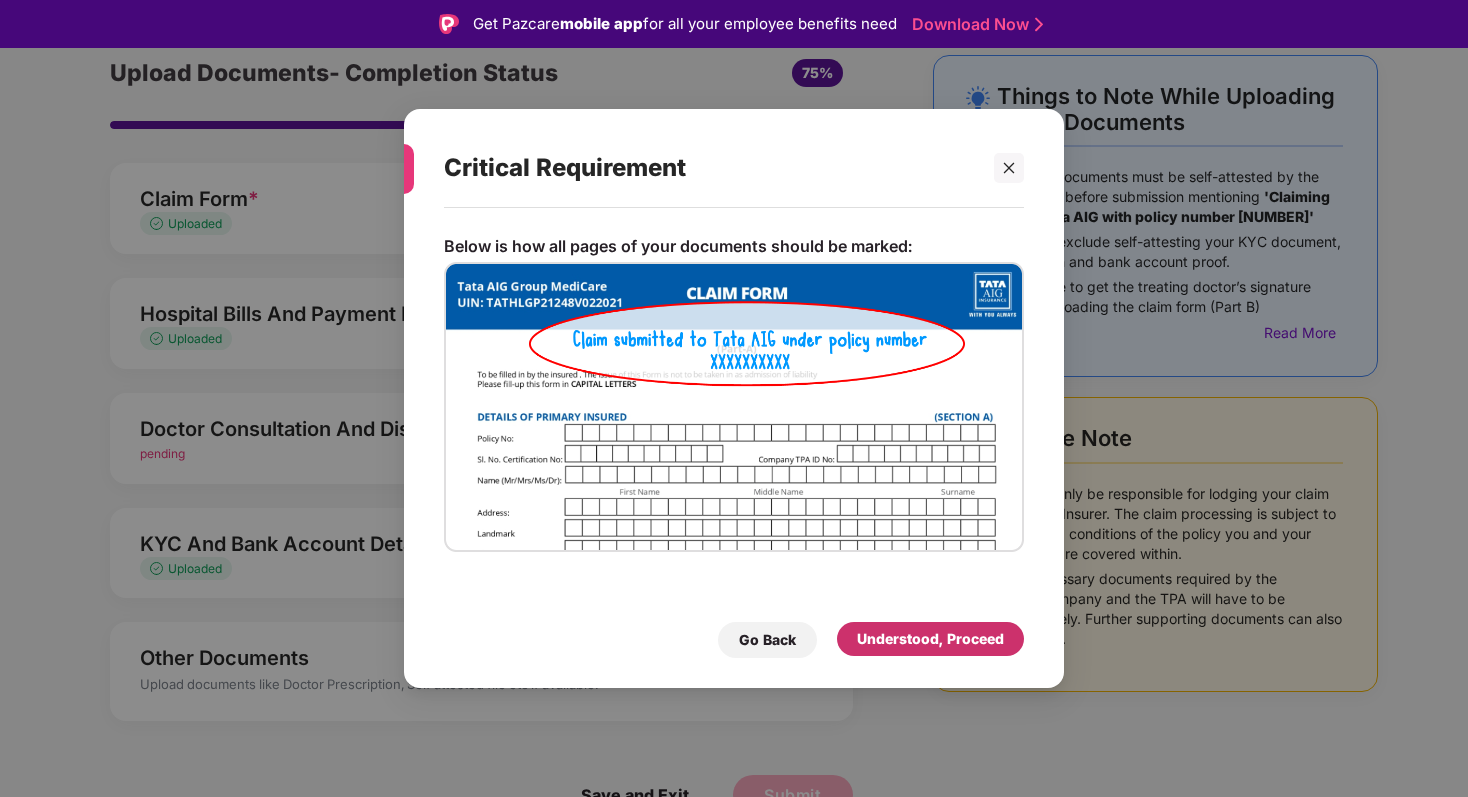 click on "Understood, Proceed" at bounding box center [930, 639] 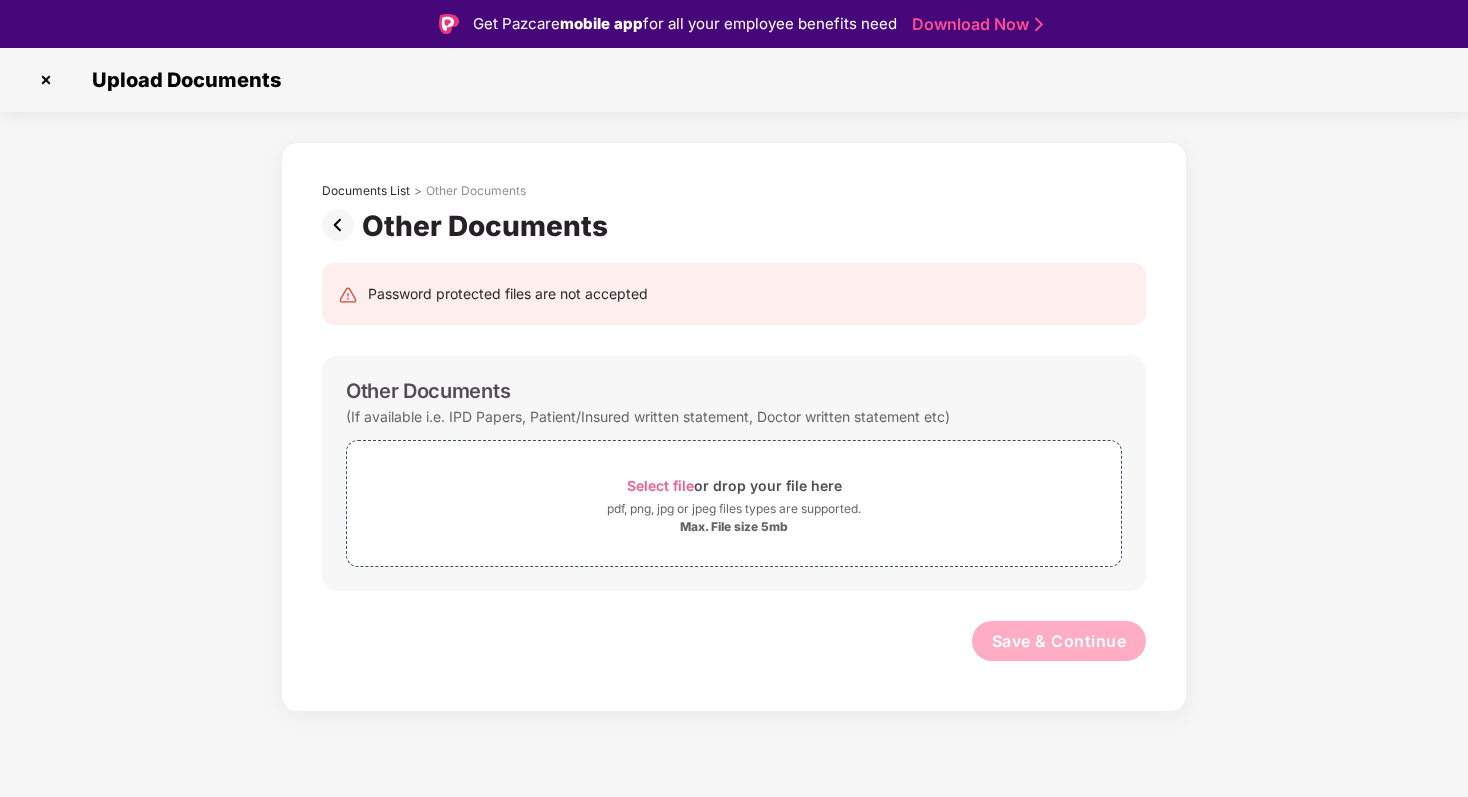scroll, scrollTop: 0, scrollLeft: 0, axis: both 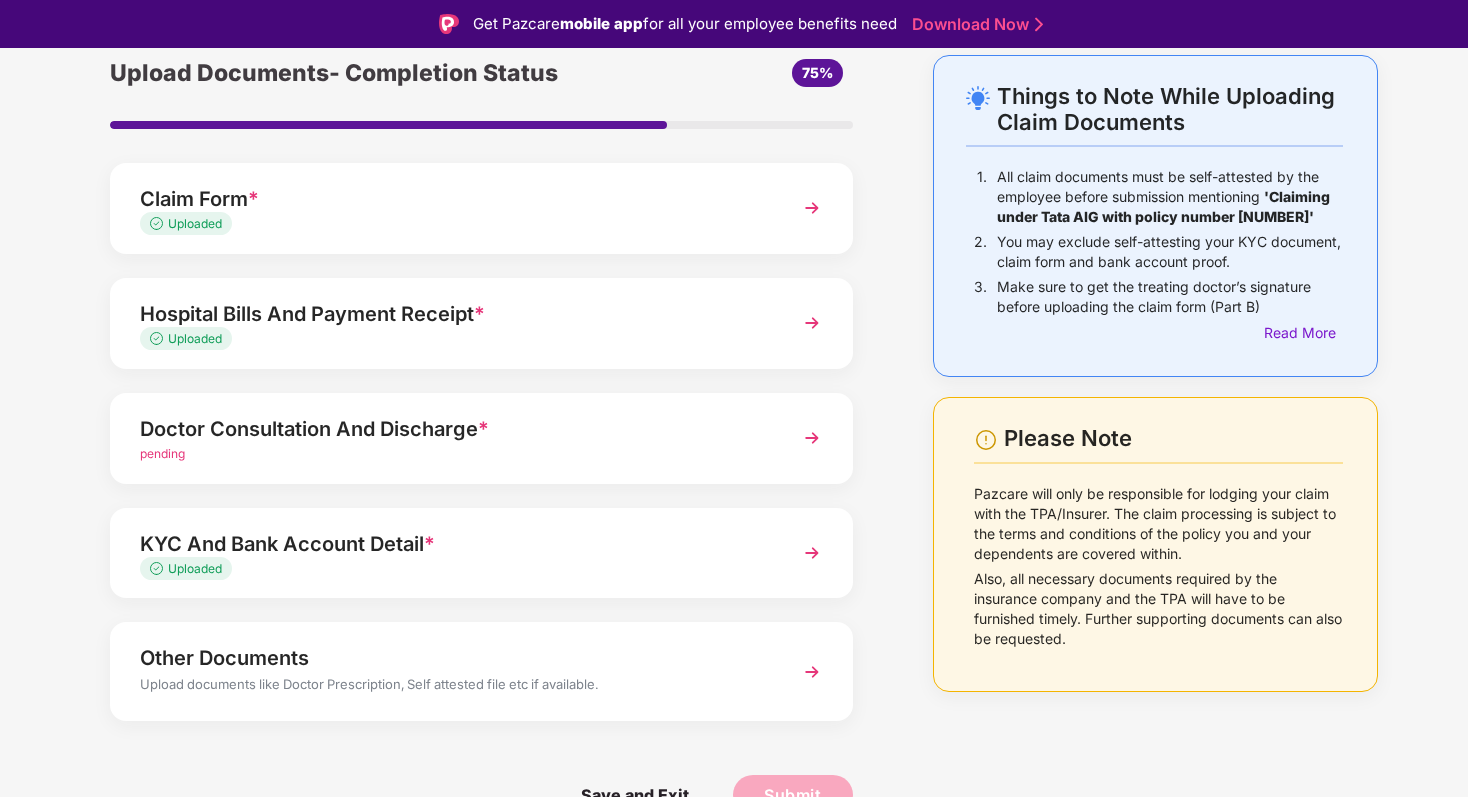 click on "Doctor Consultation And Discharge *" at bounding box center [453, 429] 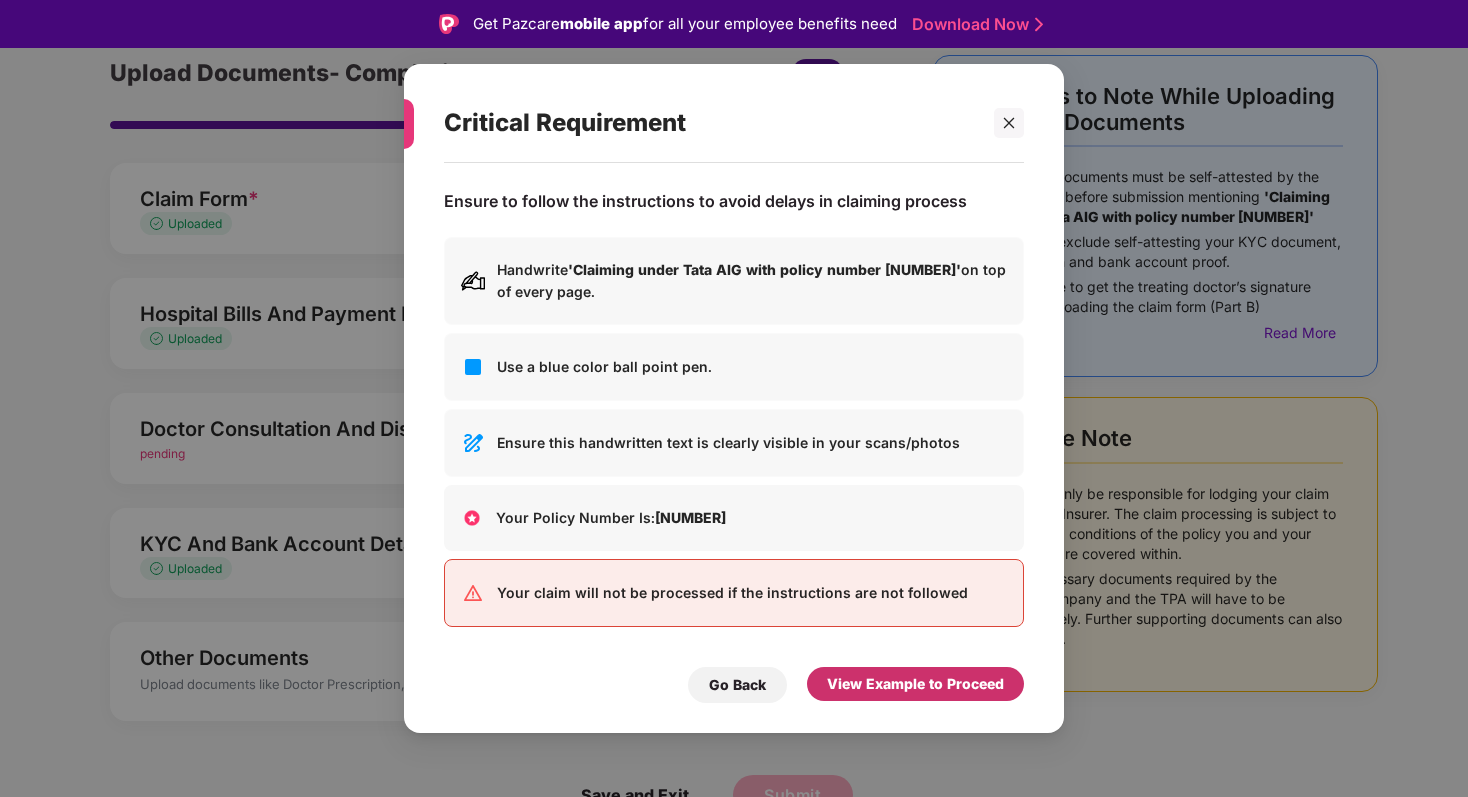 click on "View Example to Proceed" at bounding box center [915, 684] 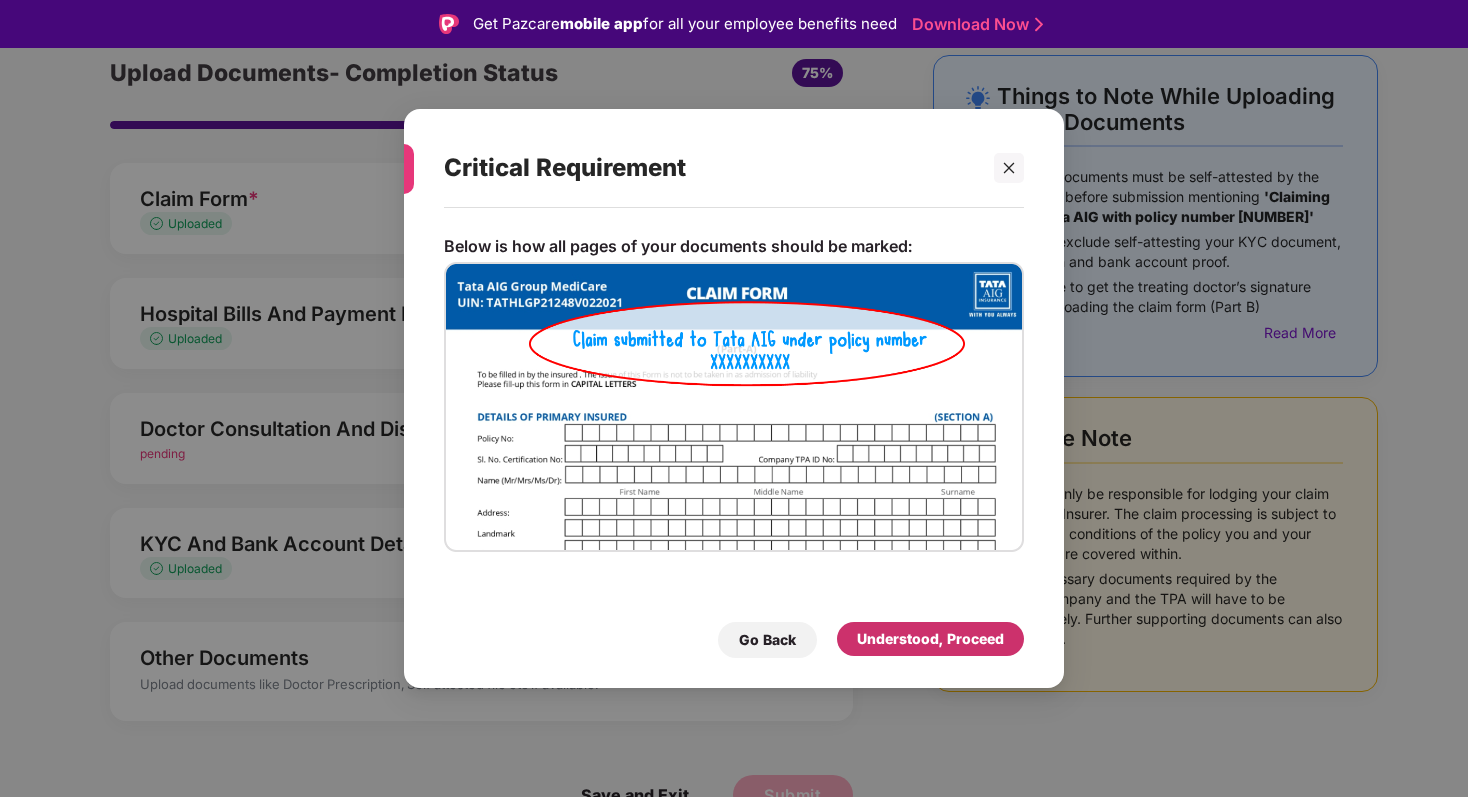click on "Understood, Proceed" at bounding box center (930, 639) 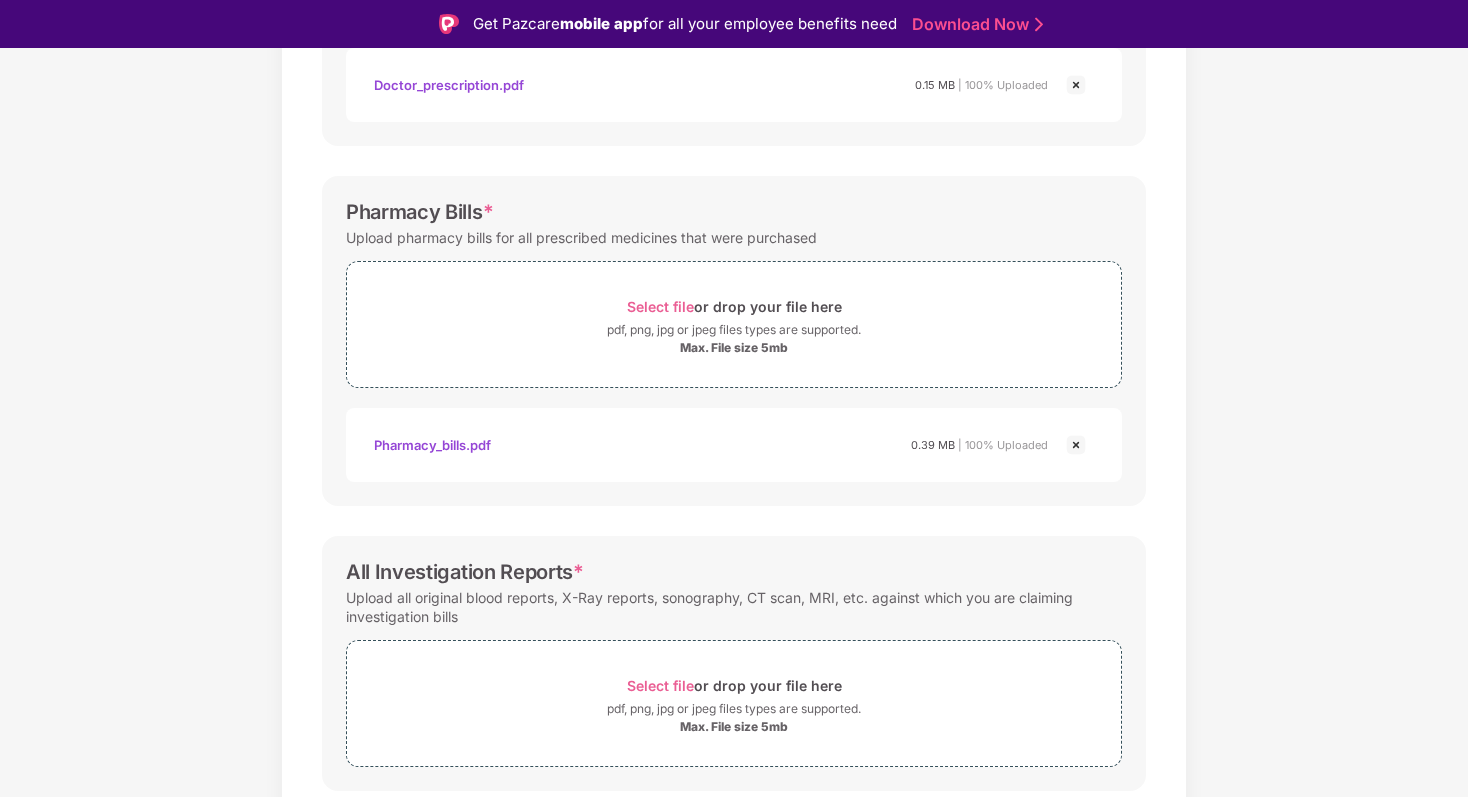 scroll, scrollTop: 606, scrollLeft: 0, axis: vertical 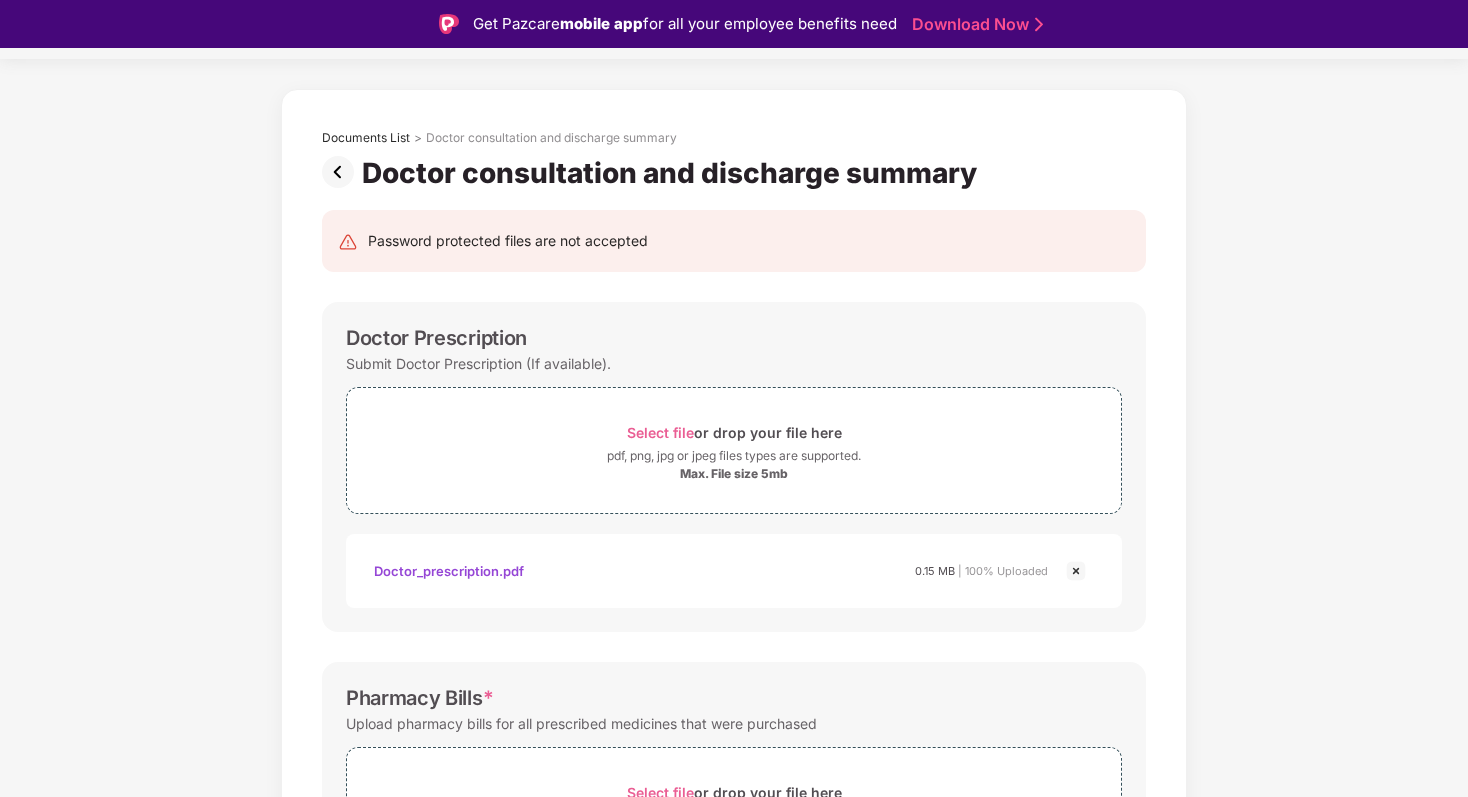 click at bounding box center (342, 172) 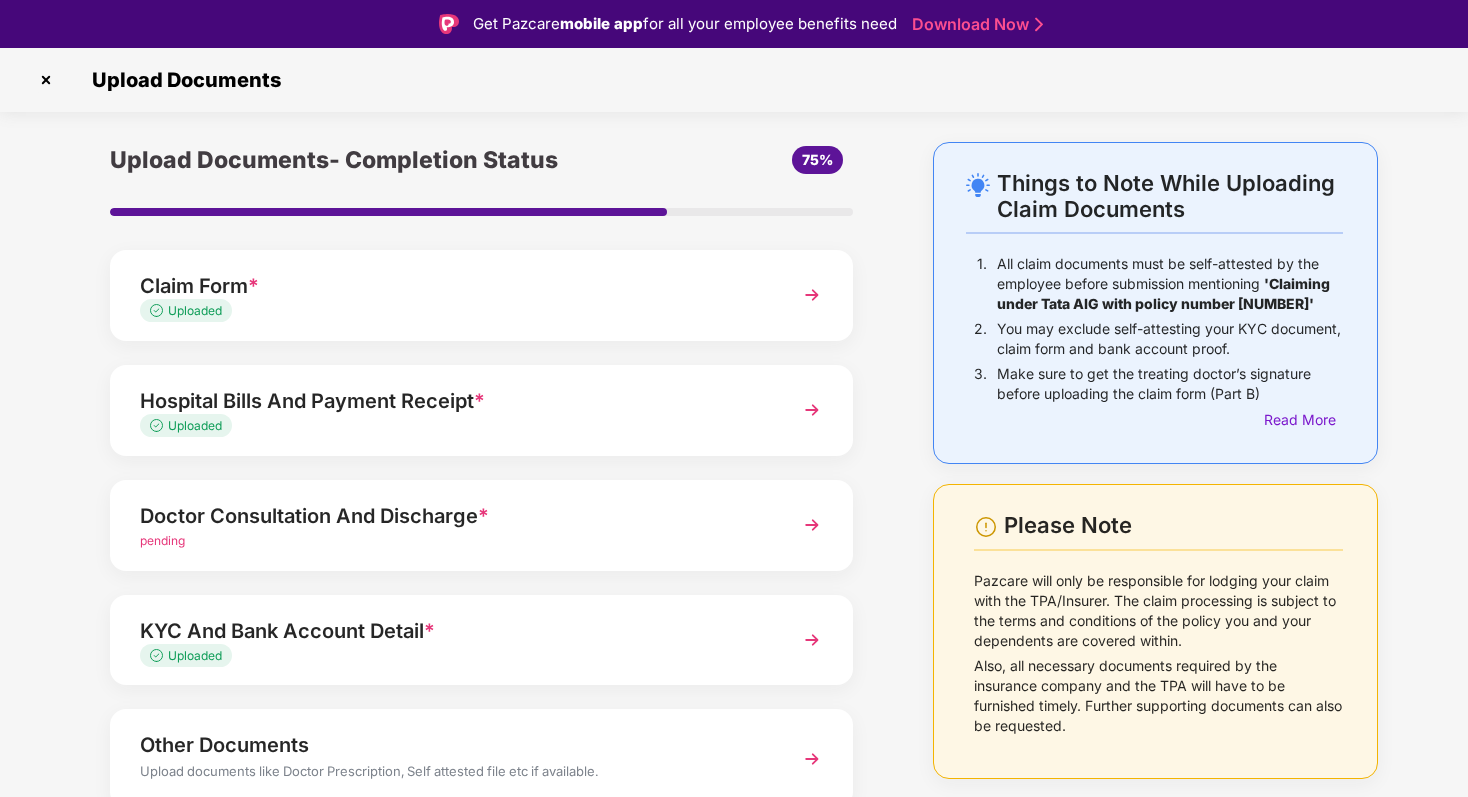 scroll, scrollTop: 87, scrollLeft: 0, axis: vertical 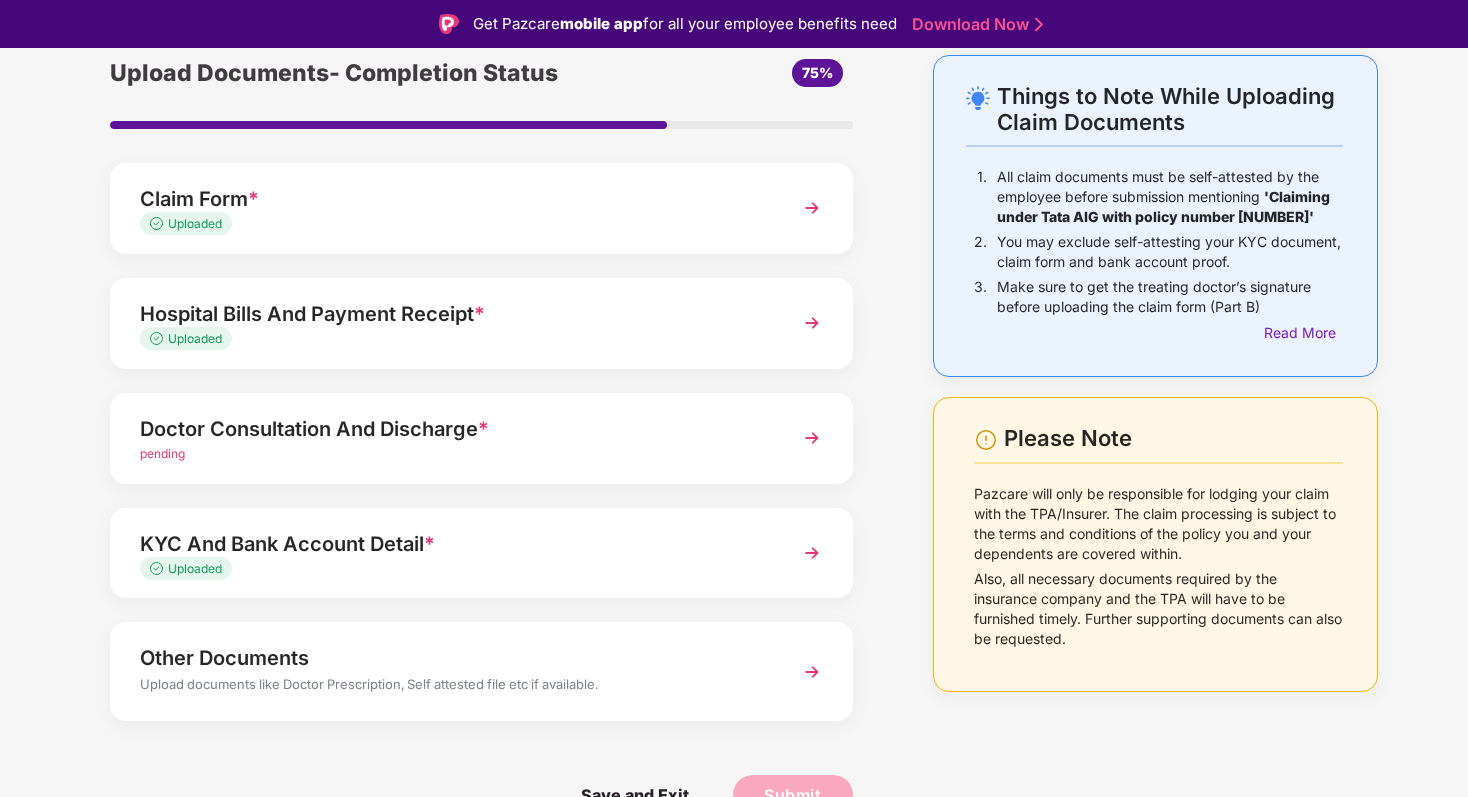 click on "Upload documents like Doctor Prescription, Self attested file etc if available." at bounding box center (453, 687) 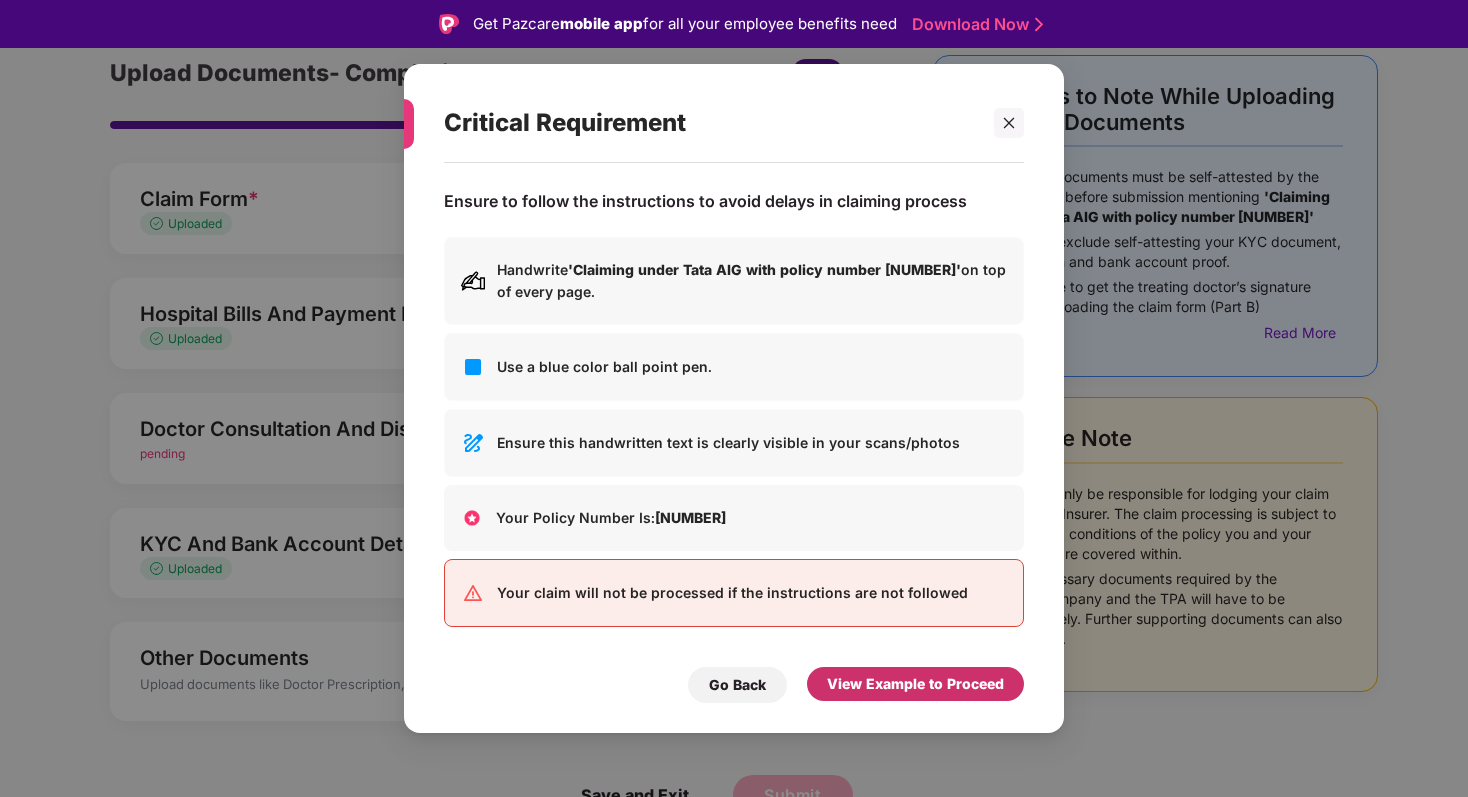 click on "View Example to Proceed" at bounding box center (915, 684) 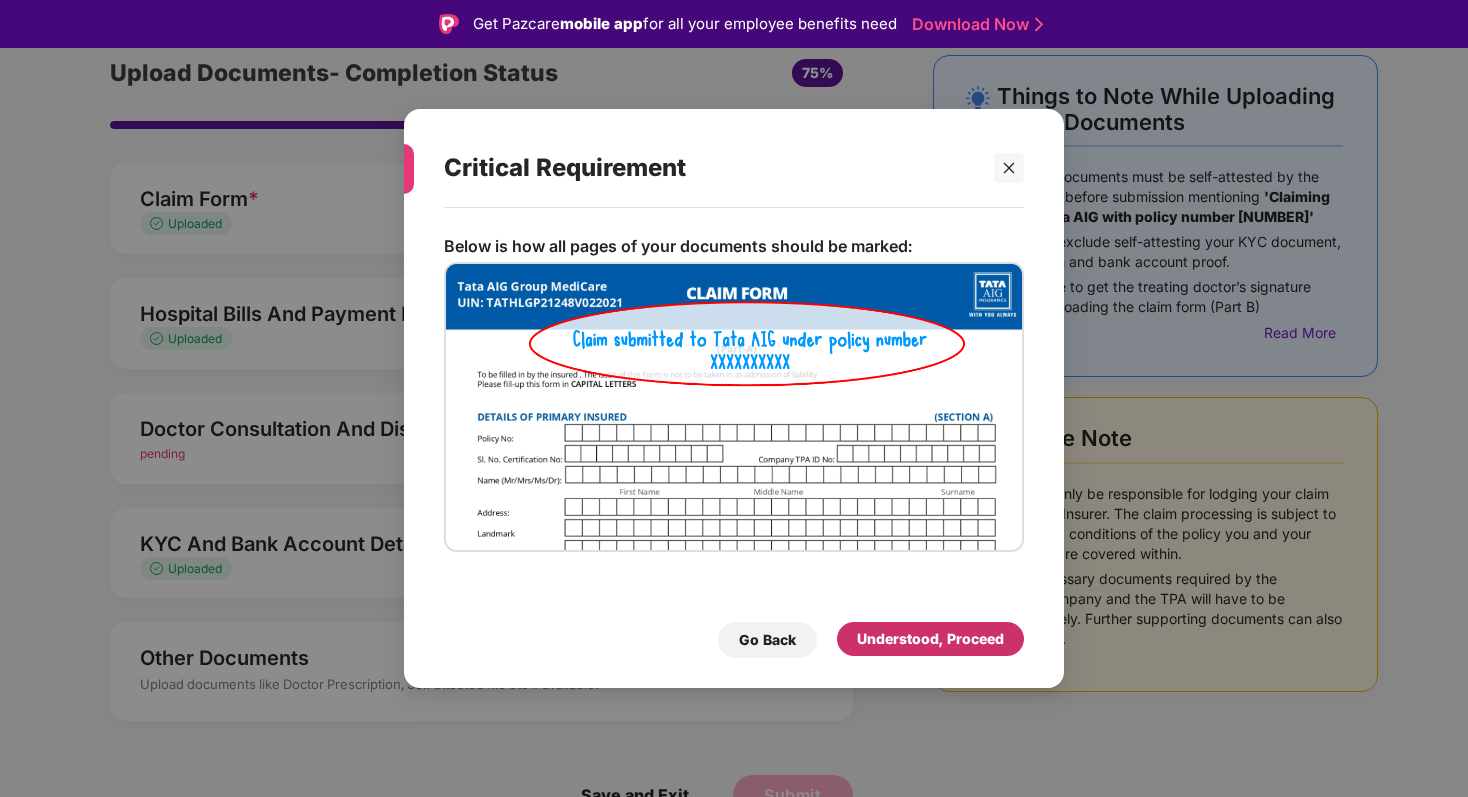 click on "Understood, Proceed" at bounding box center (930, 639) 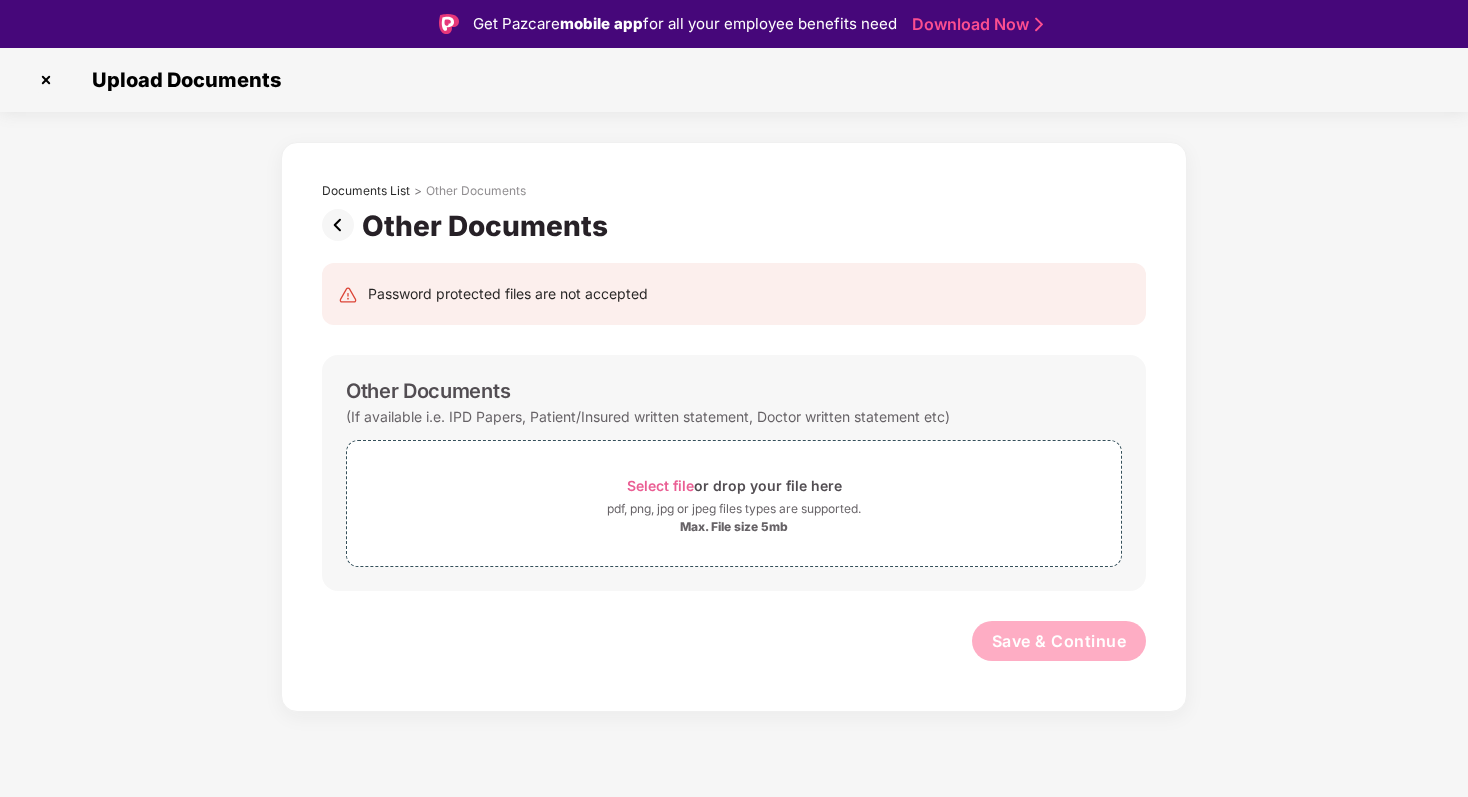 scroll, scrollTop: 0, scrollLeft: 0, axis: both 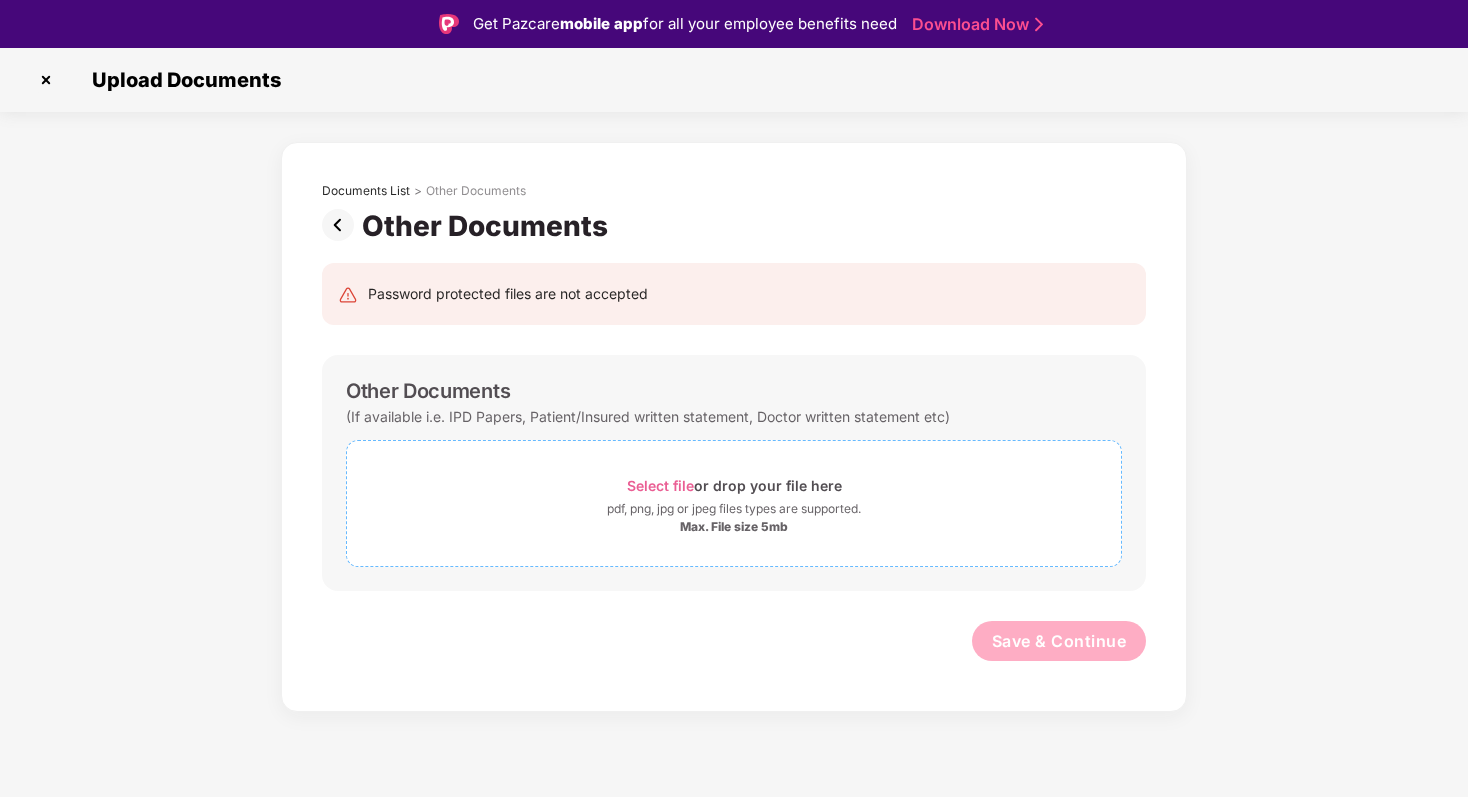 click on "pdf, png, jpg or jpeg files types are supported." at bounding box center (734, 509) 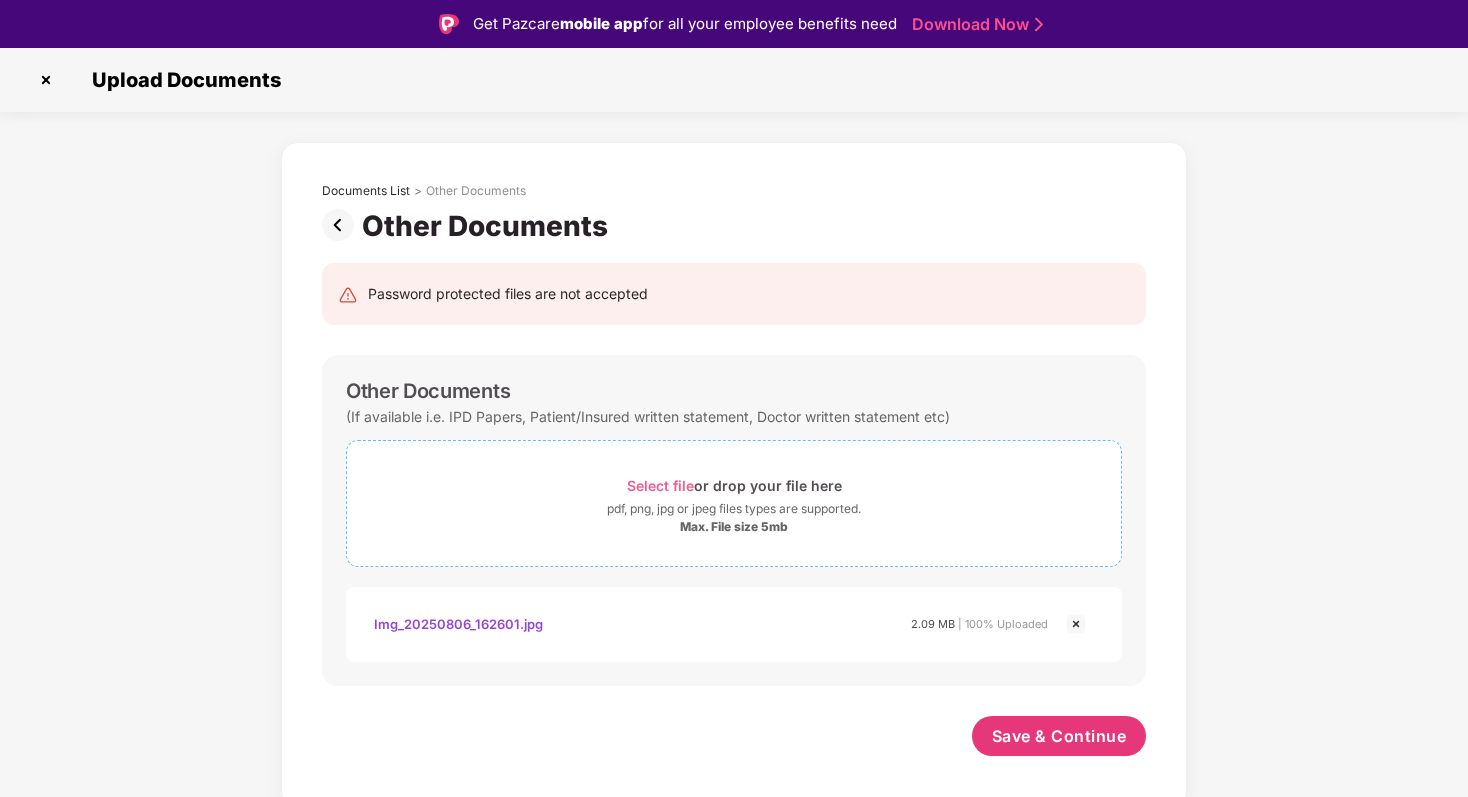 click on "Select file  or drop your file here pdf, png, jpg or jpeg files types are supported. Max. File size 5mb" at bounding box center (734, 503) 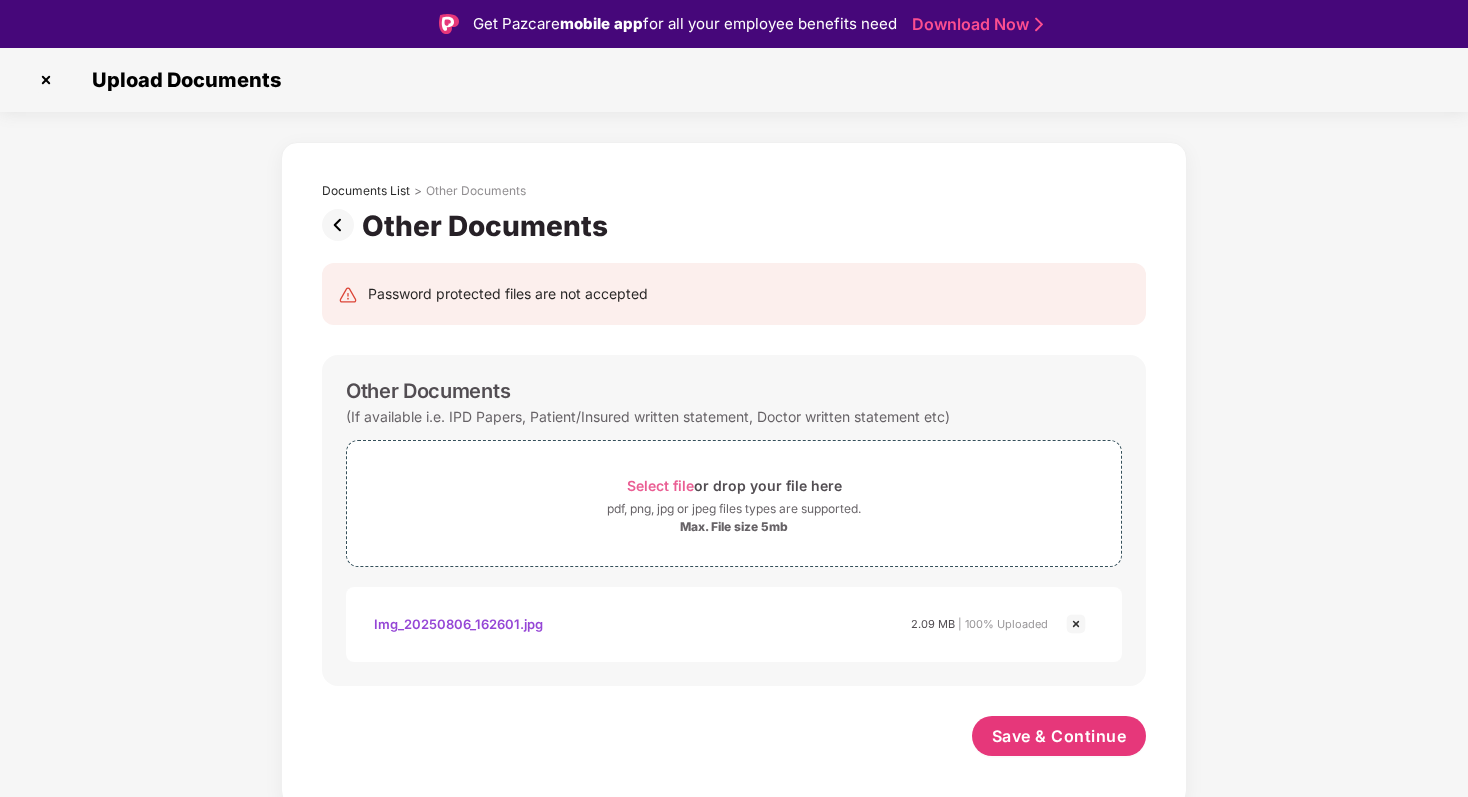 click at bounding box center [1076, 624] 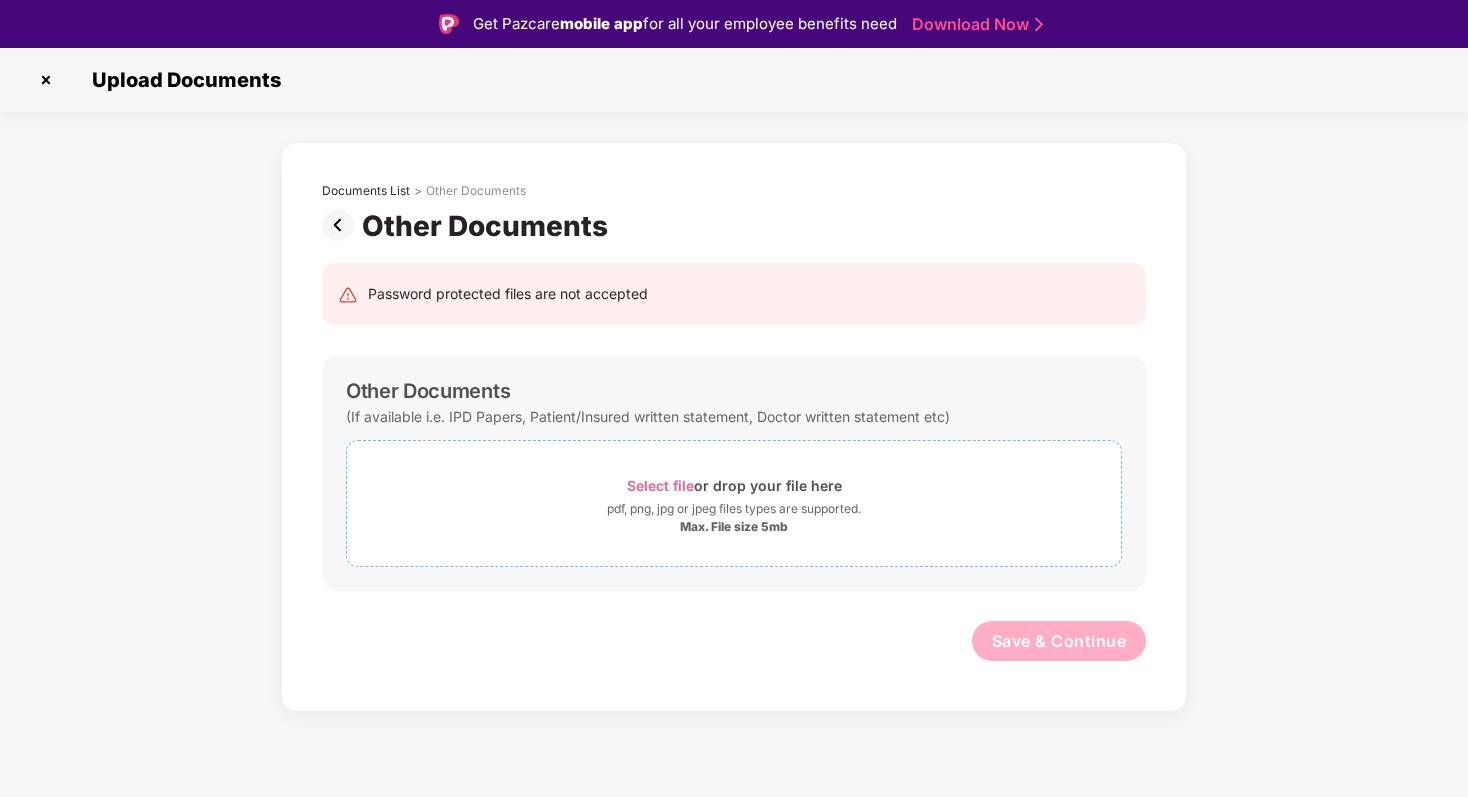 click on "Select file" at bounding box center (660, 485) 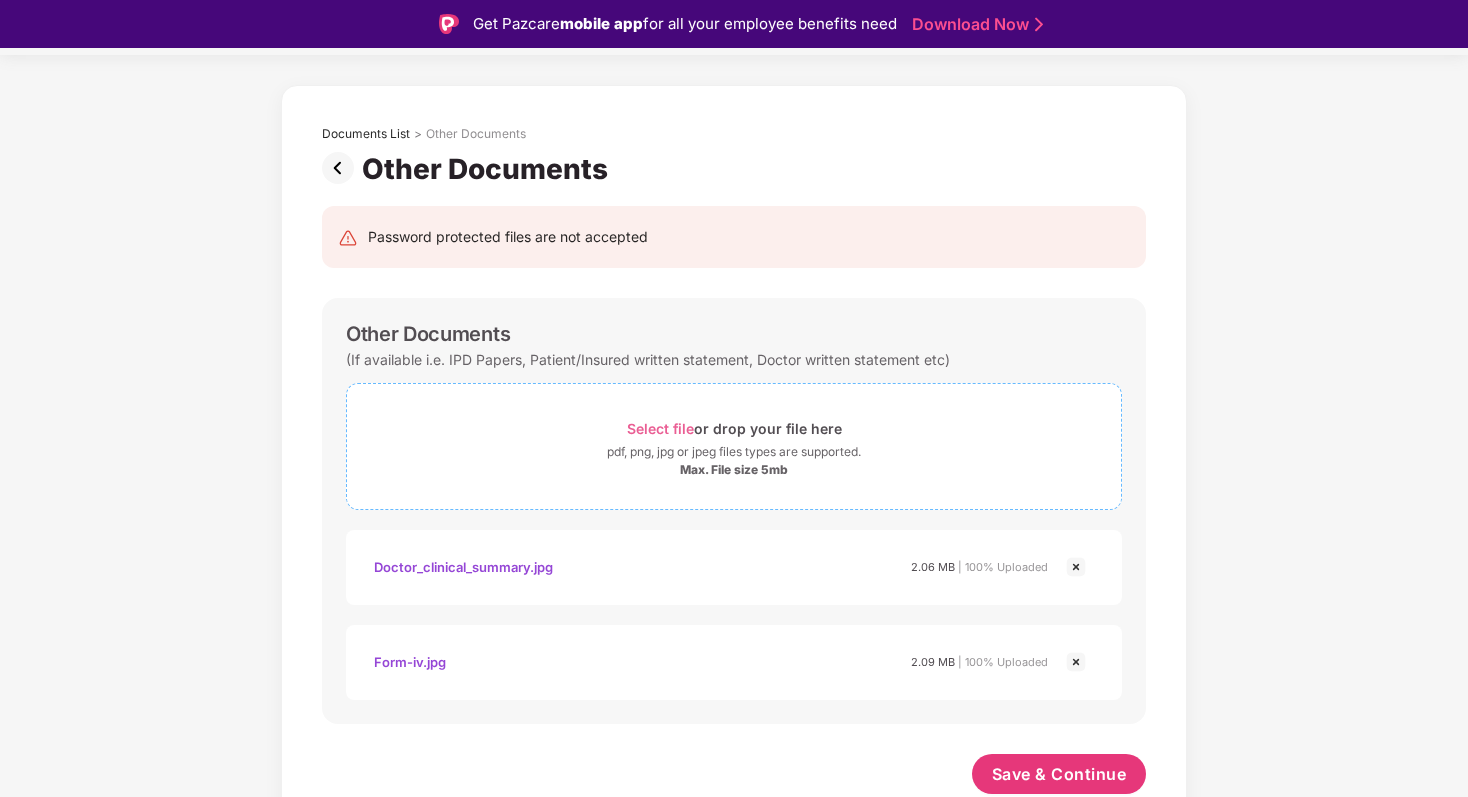 scroll, scrollTop: 57, scrollLeft: 0, axis: vertical 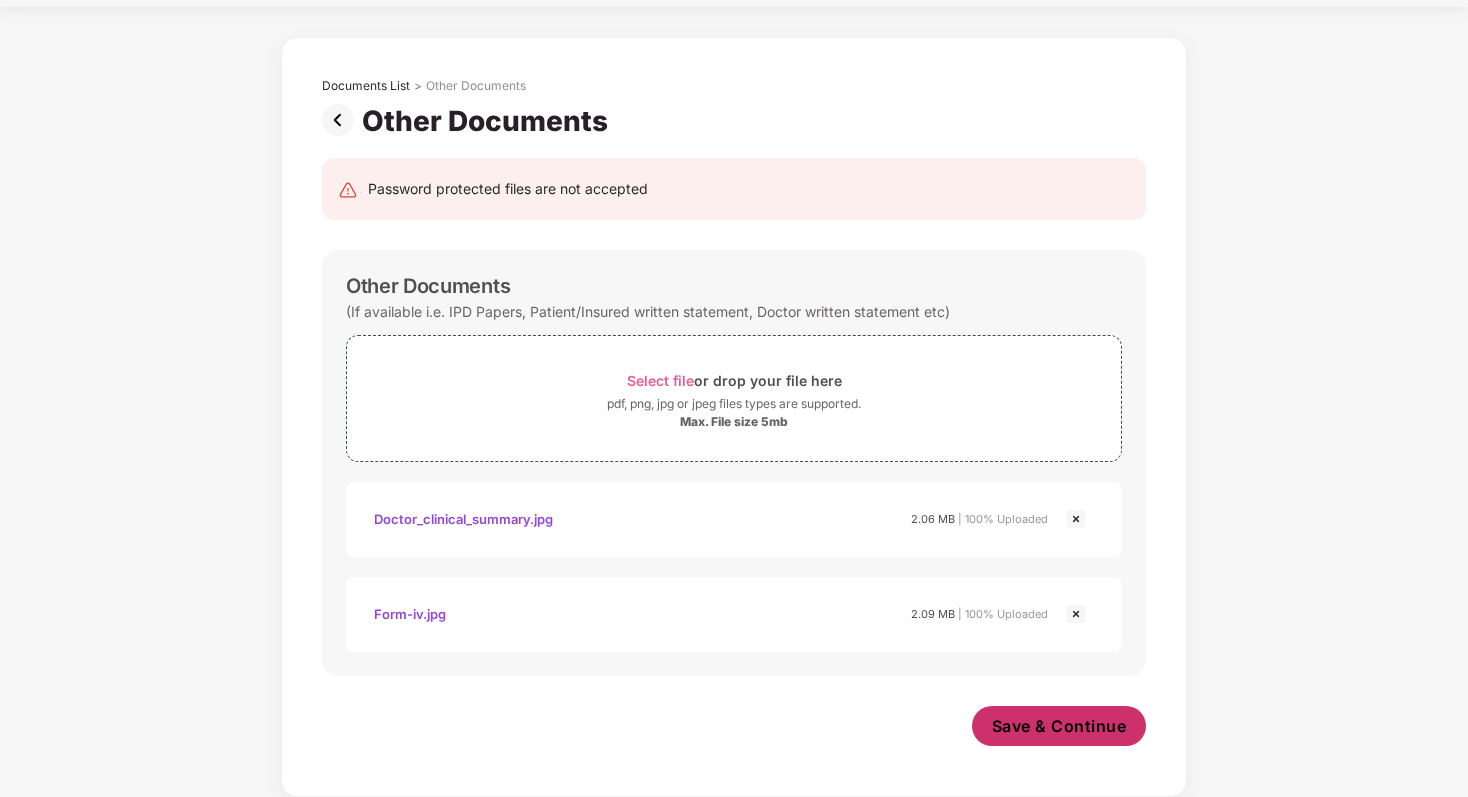 click on "Save & Continue" at bounding box center (1059, 726) 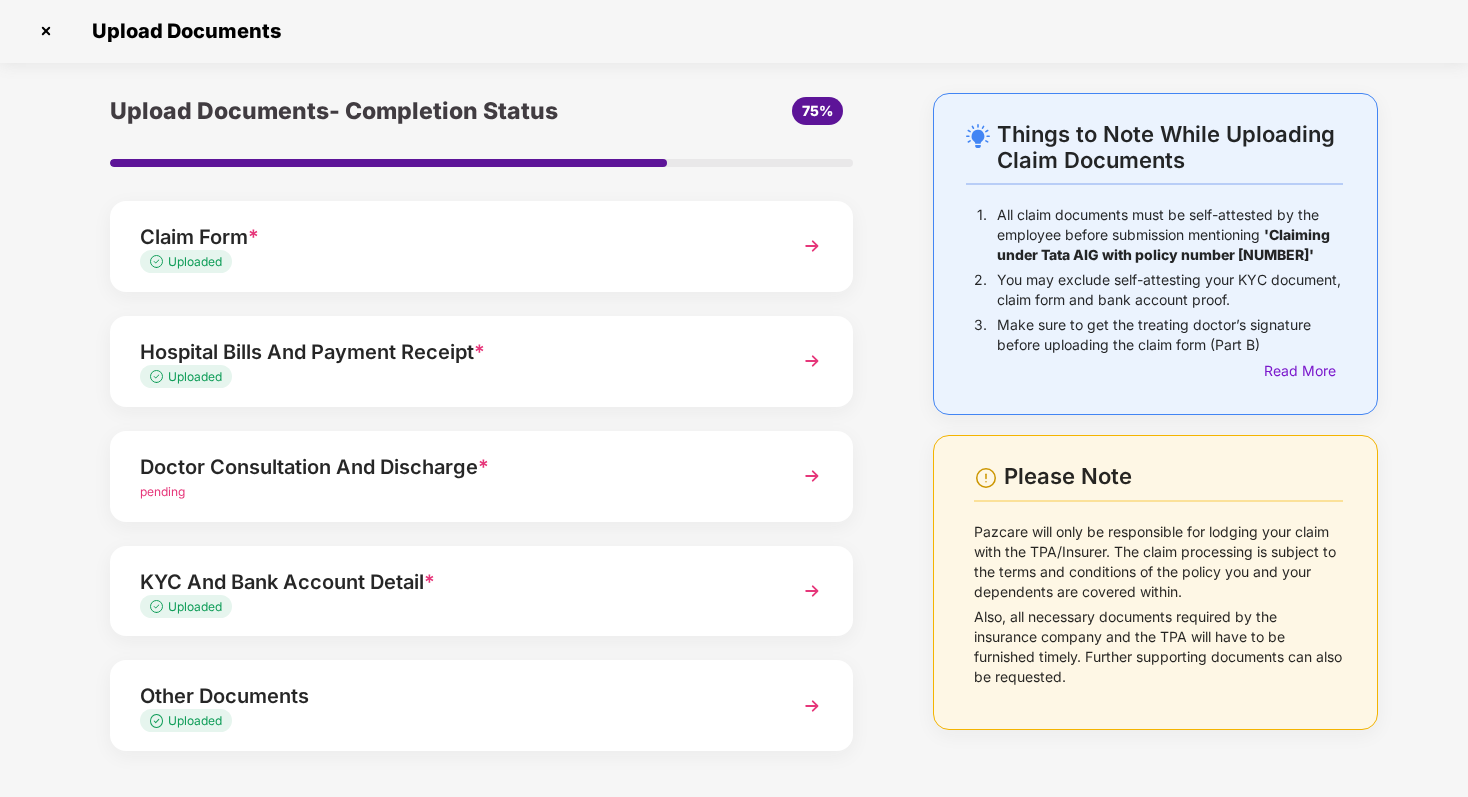 scroll, scrollTop: 0, scrollLeft: 0, axis: both 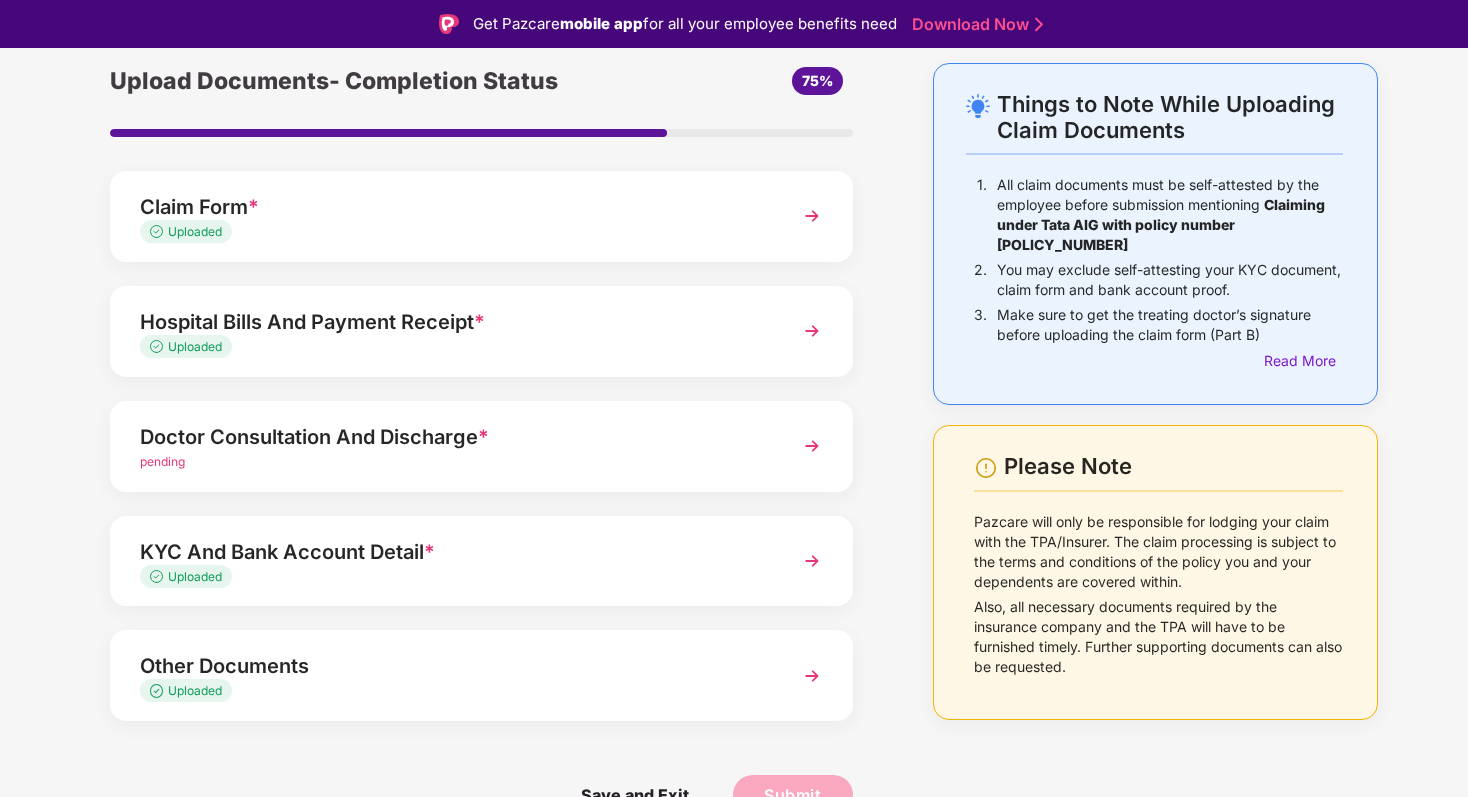 click on "Hospital Bills And Payment Receipt *" at bounding box center [453, 322] 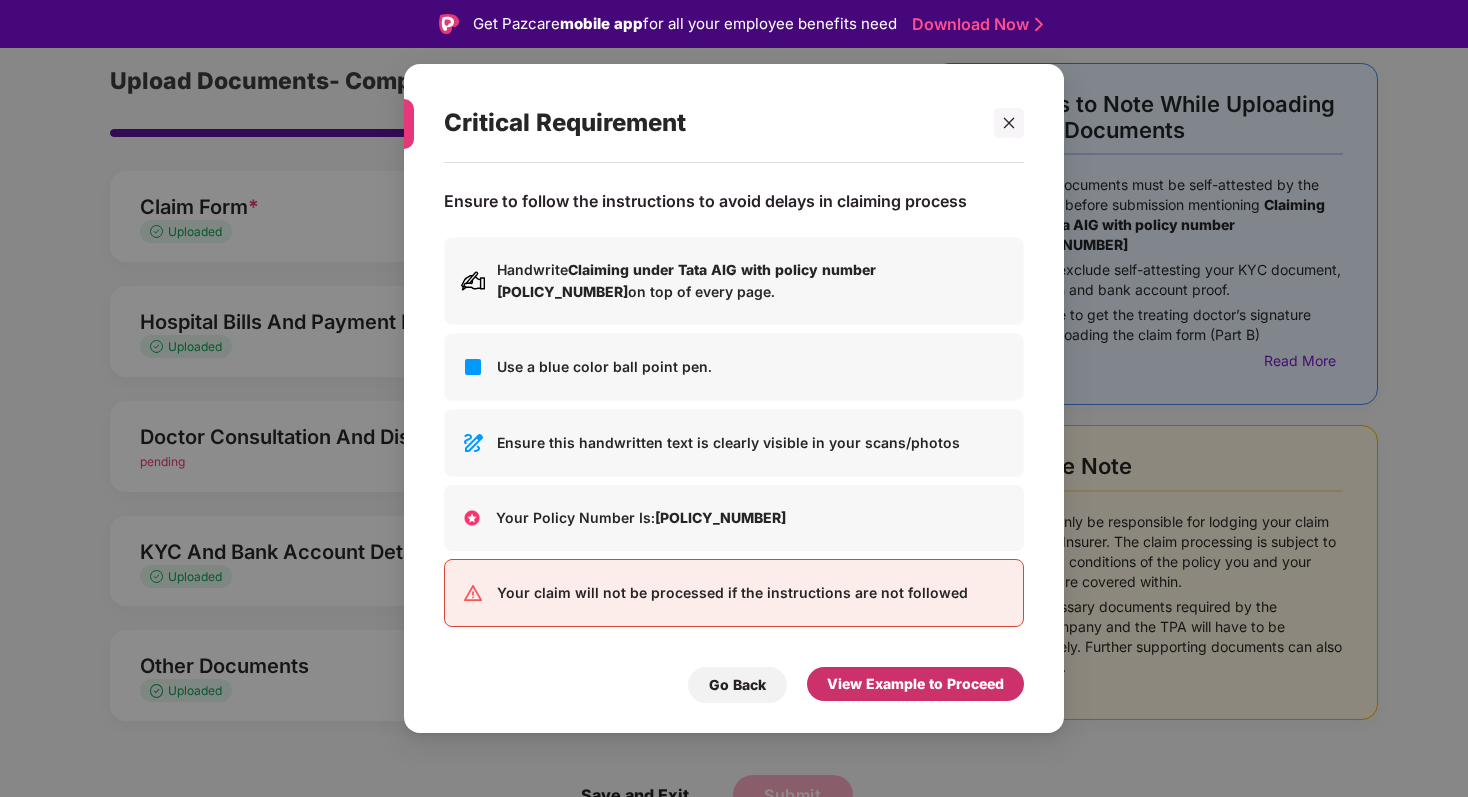 click on "View Example to Proceed" at bounding box center (915, 684) 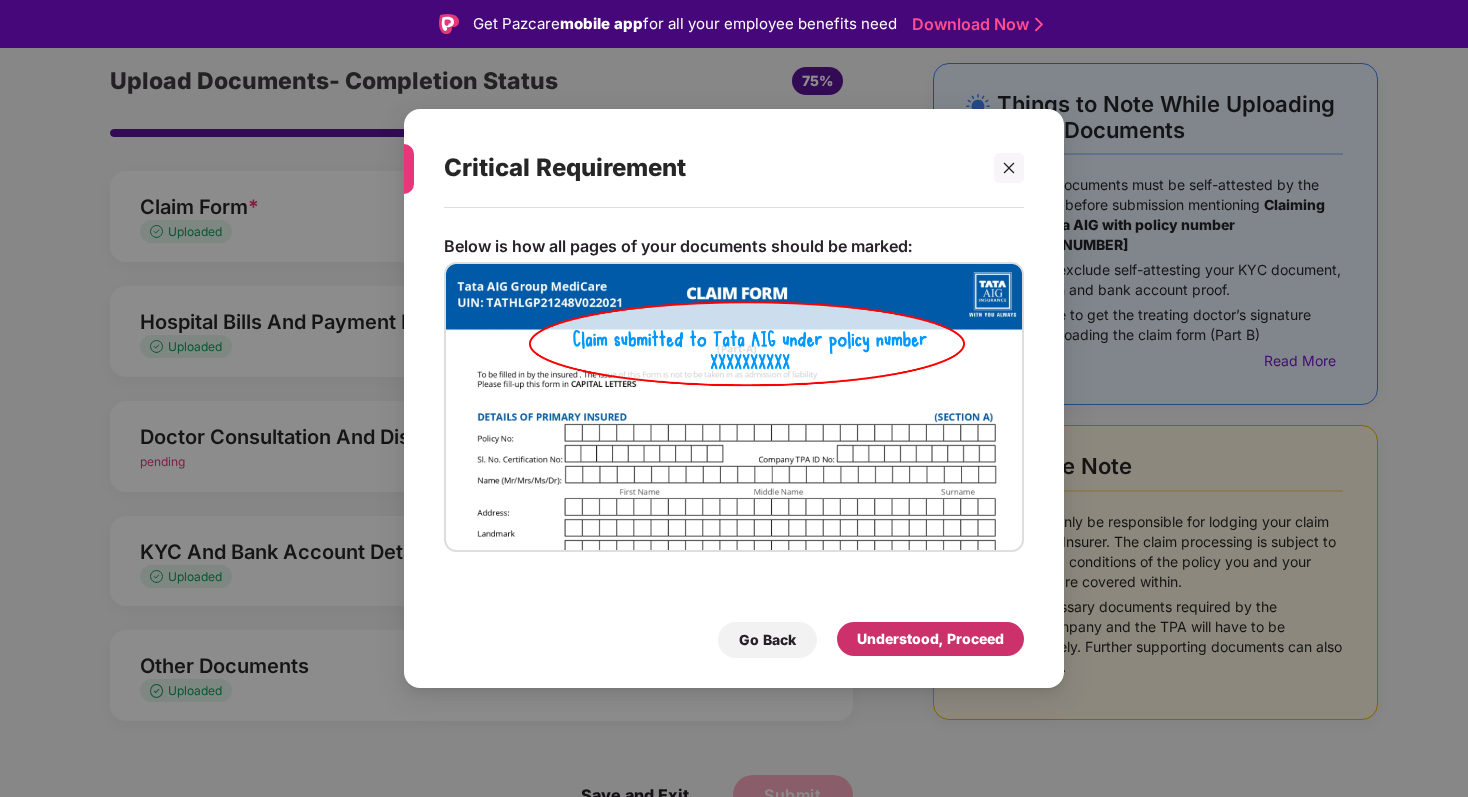 click on "Understood, Proceed" at bounding box center (930, 639) 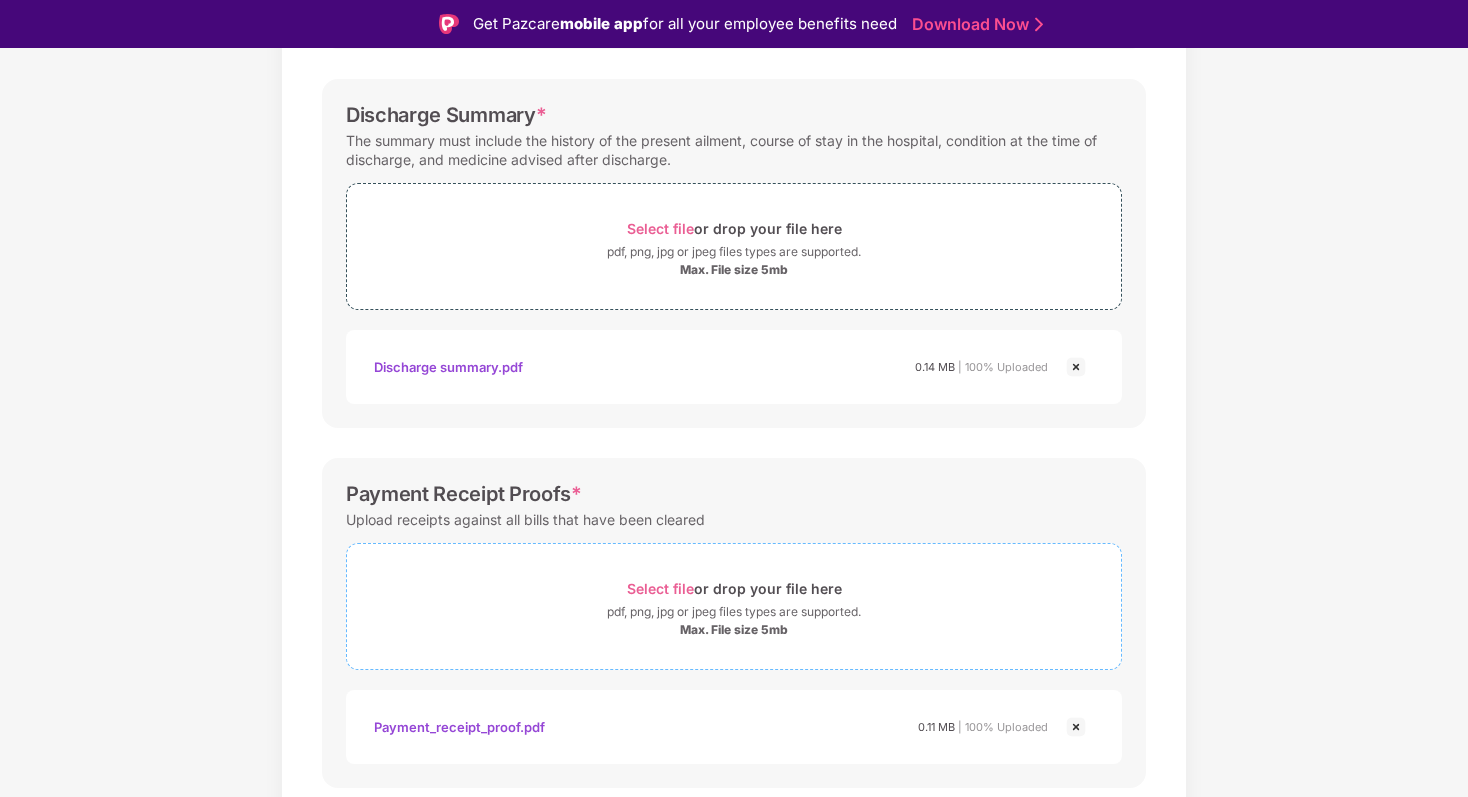 scroll, scrollTop: 700, scrollLeft: 0, axis: vertical 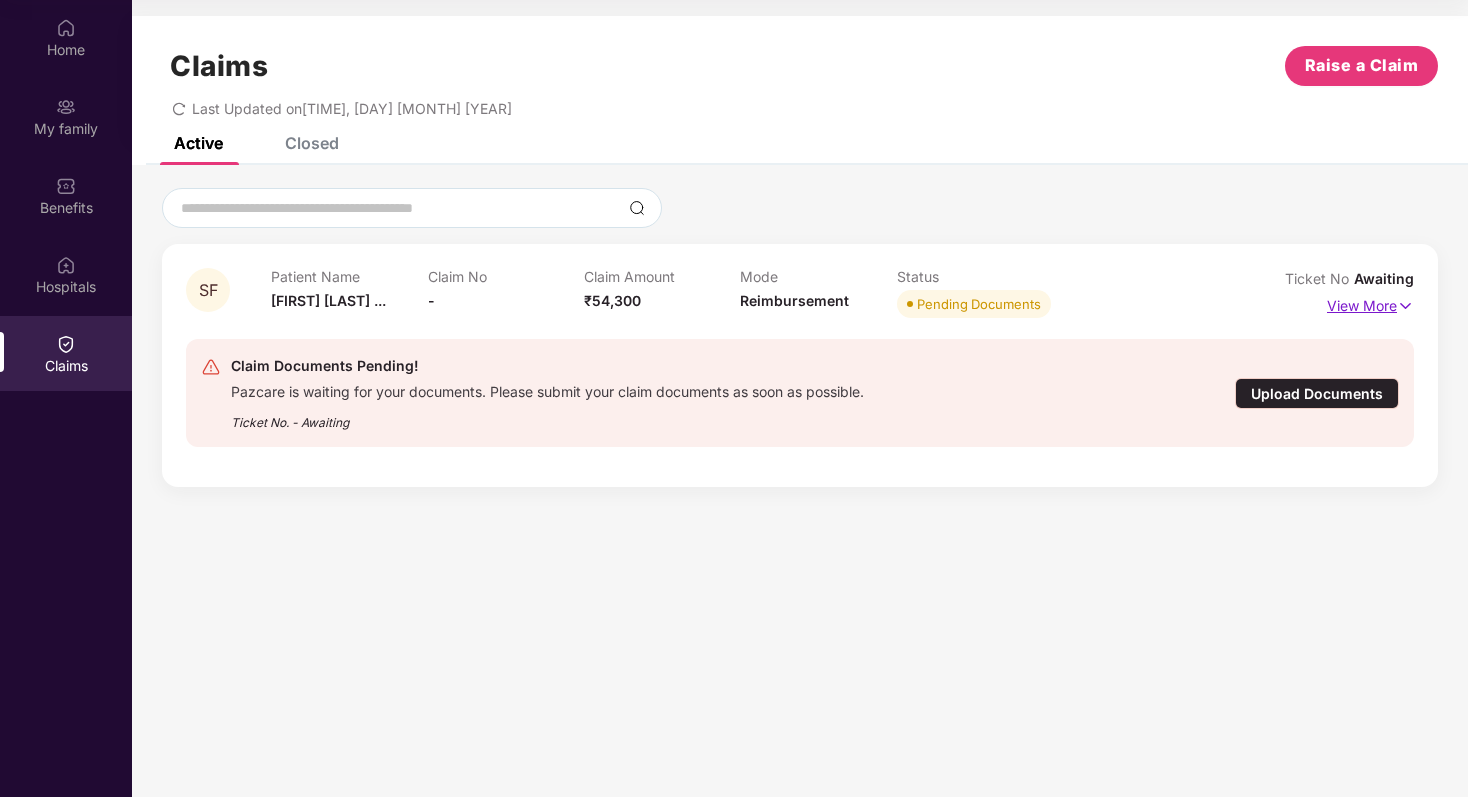 click at bounding box center [1405, 306] 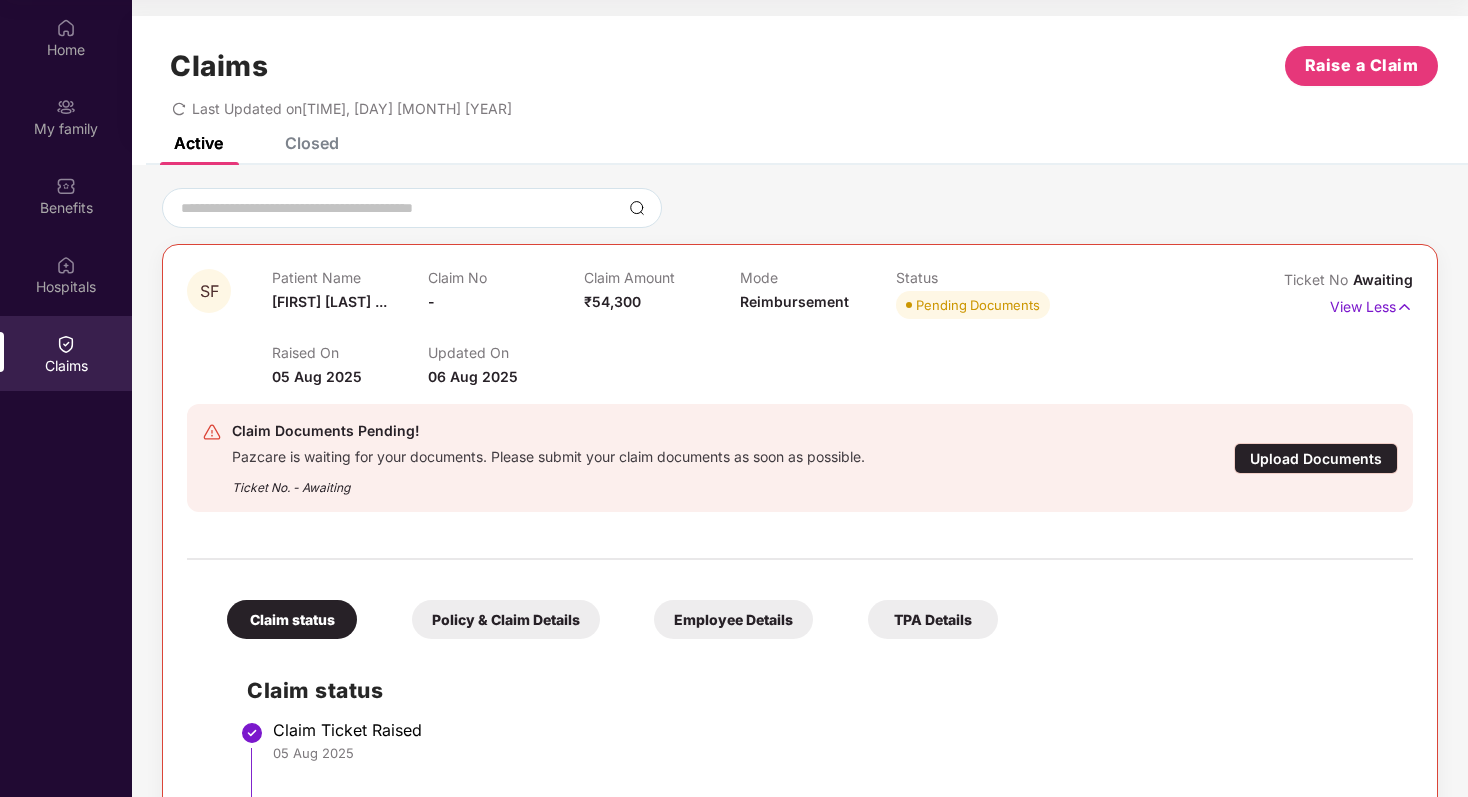 scroll, scrollTop: 115, scrollLeft: 0, axis: vertical 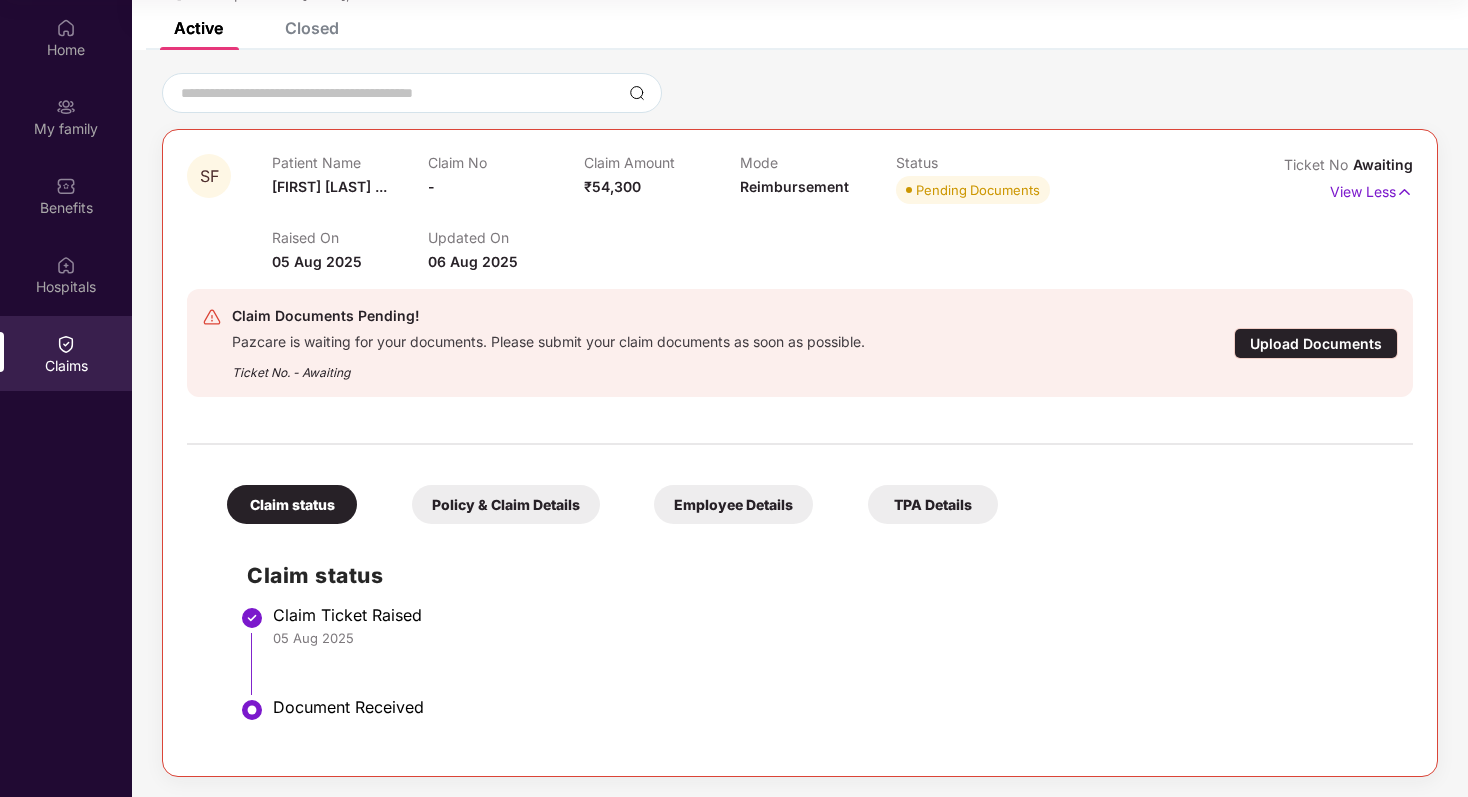 click on "Policy & Claim Details" at bounding box center [506, 504] 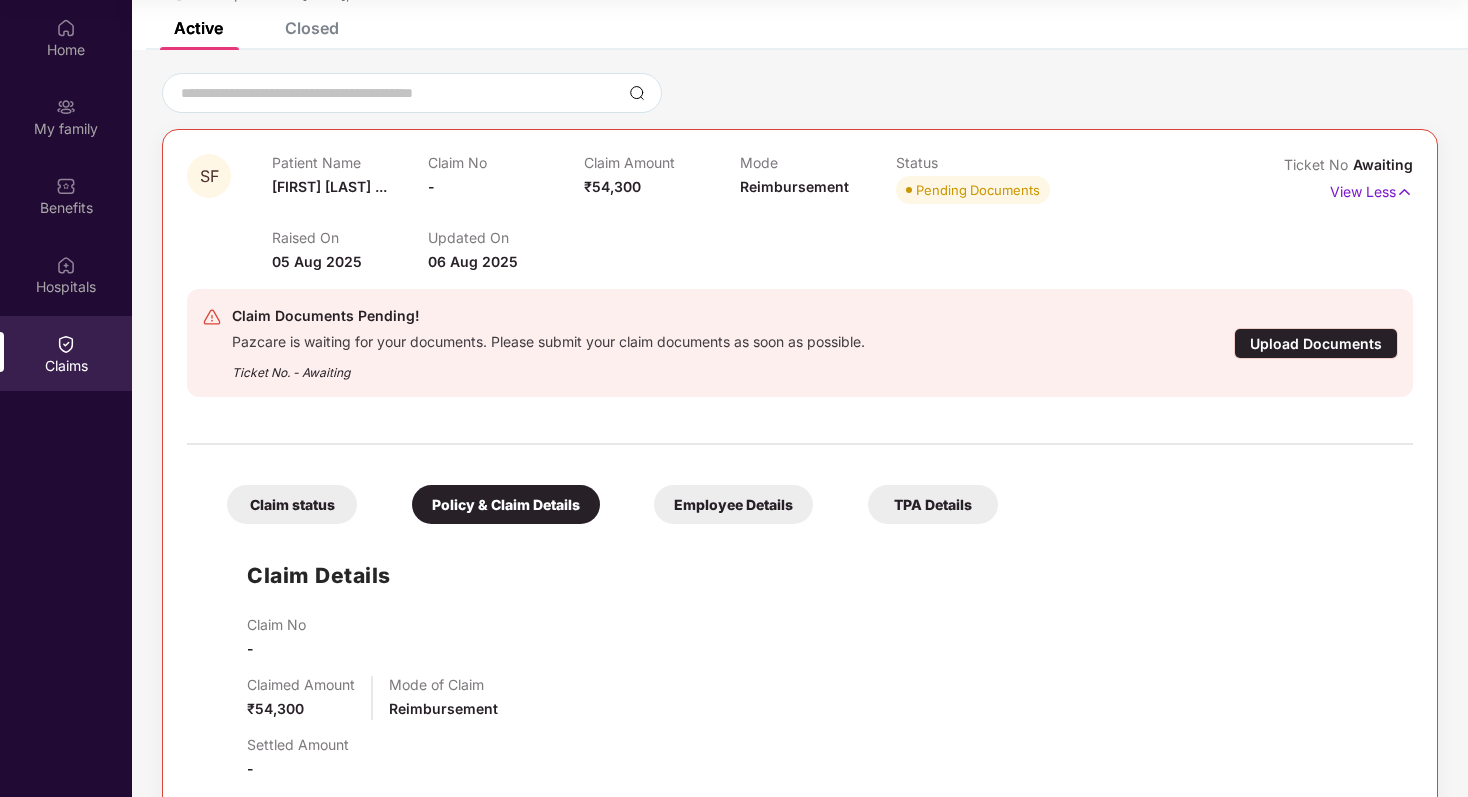 click on "Employee Details" at bounding box center [733, 504] 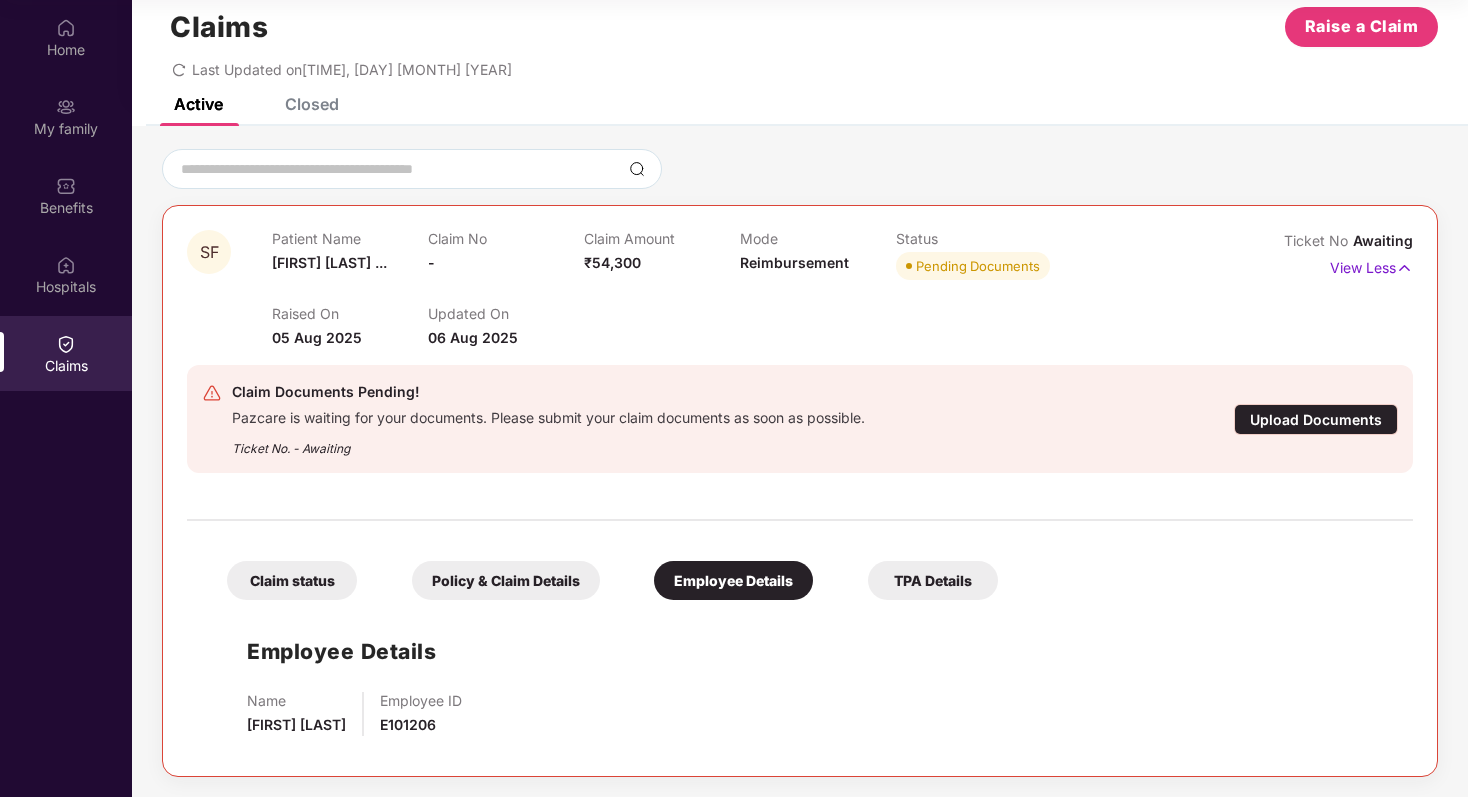 click on "TPA Details" at bounding box center (933, 580) 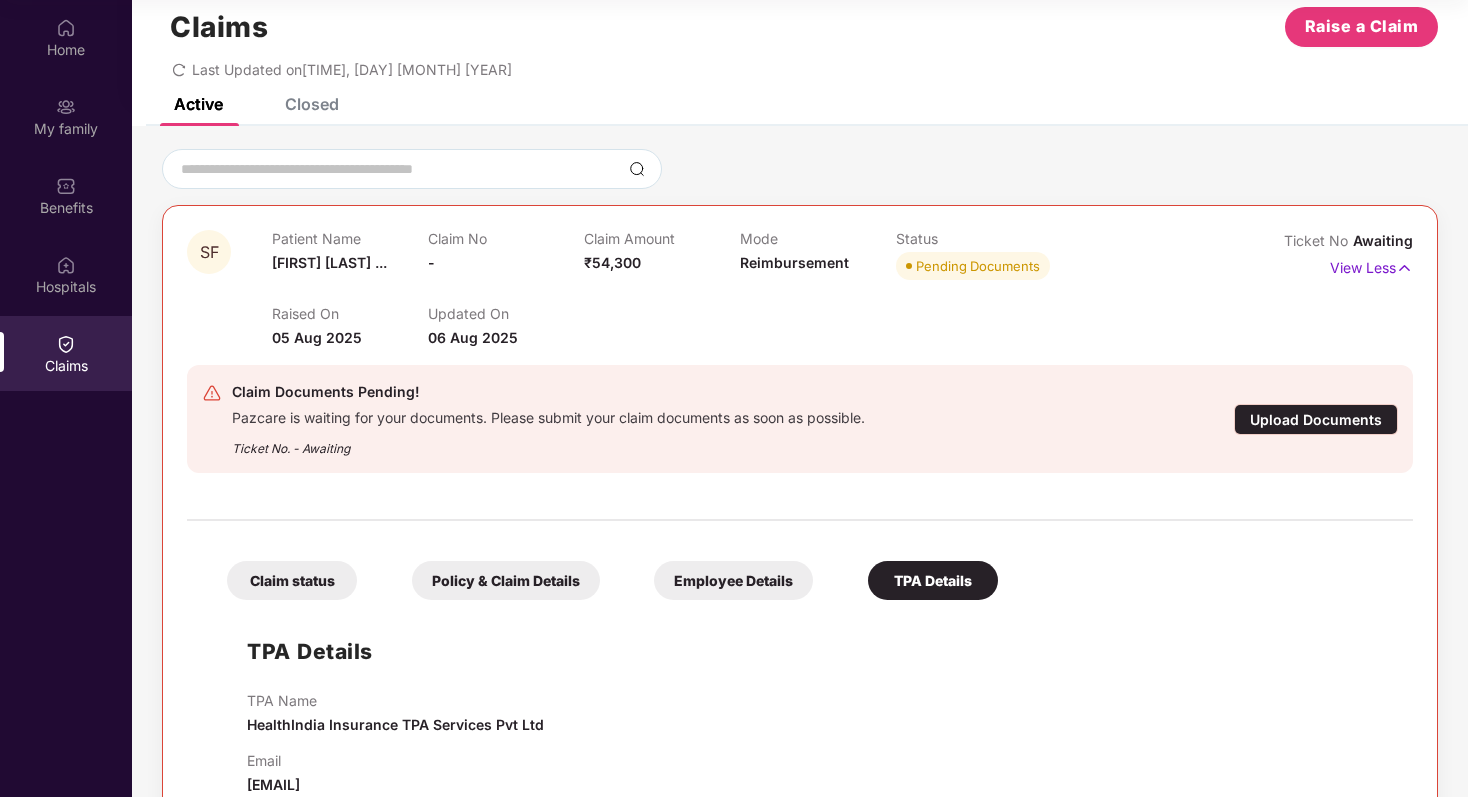 scroll, scrollTop: 83, scrollLeft: 0, axis: vertical 